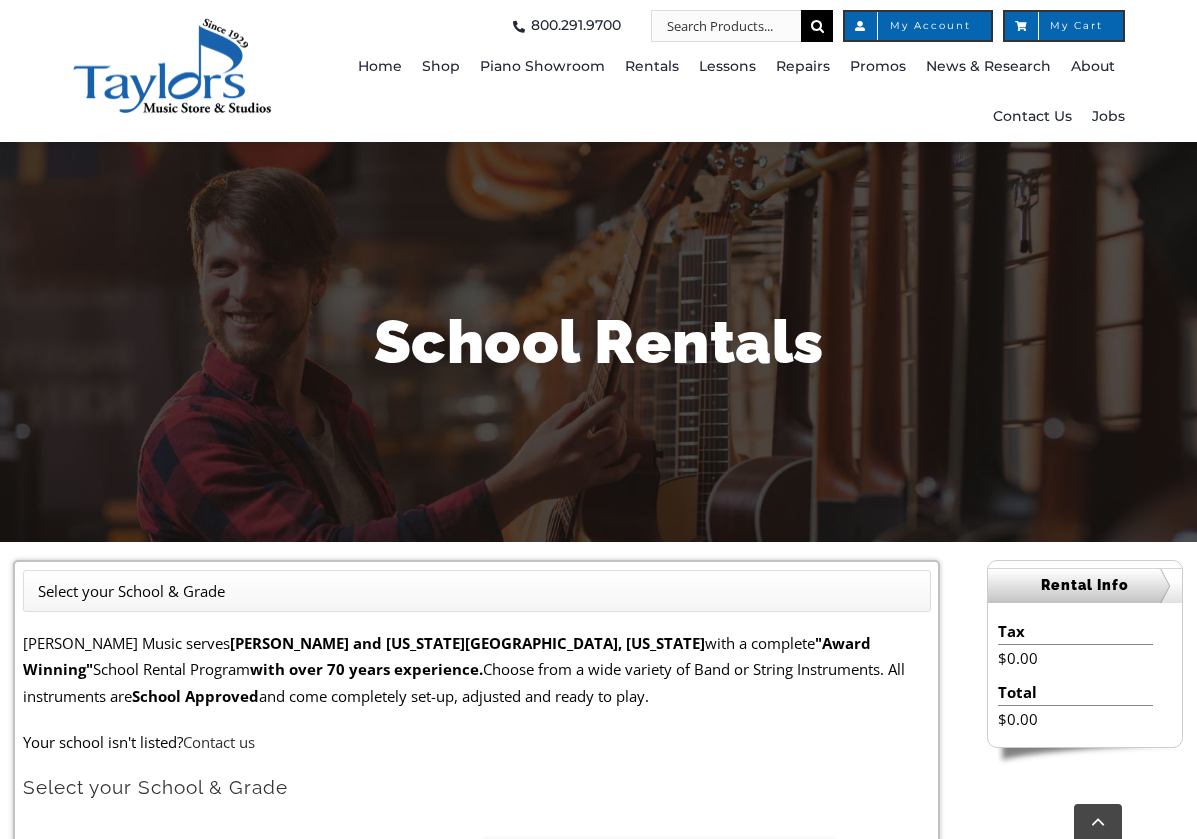 scroll, scrollTop: 562, scrollLeft: 0, axis: vertical 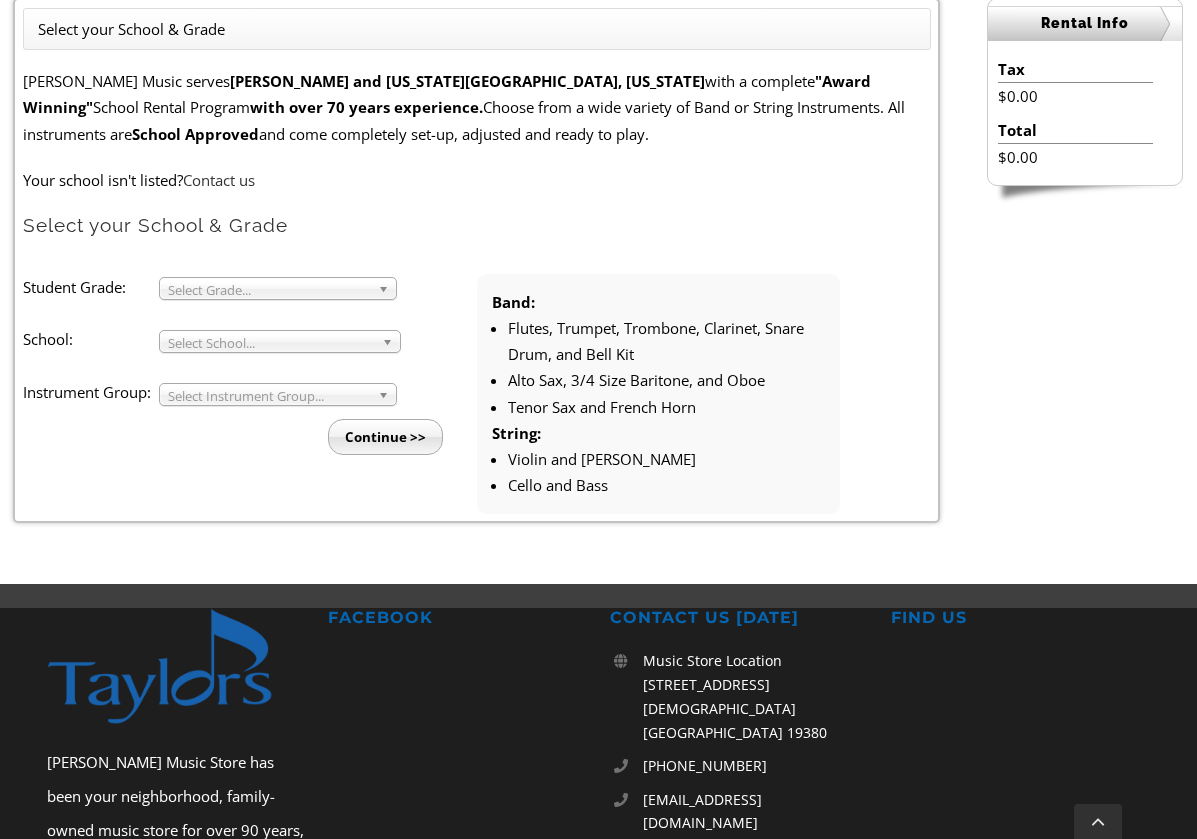 click on "Select Grade..." at bounding box center [269, 290] 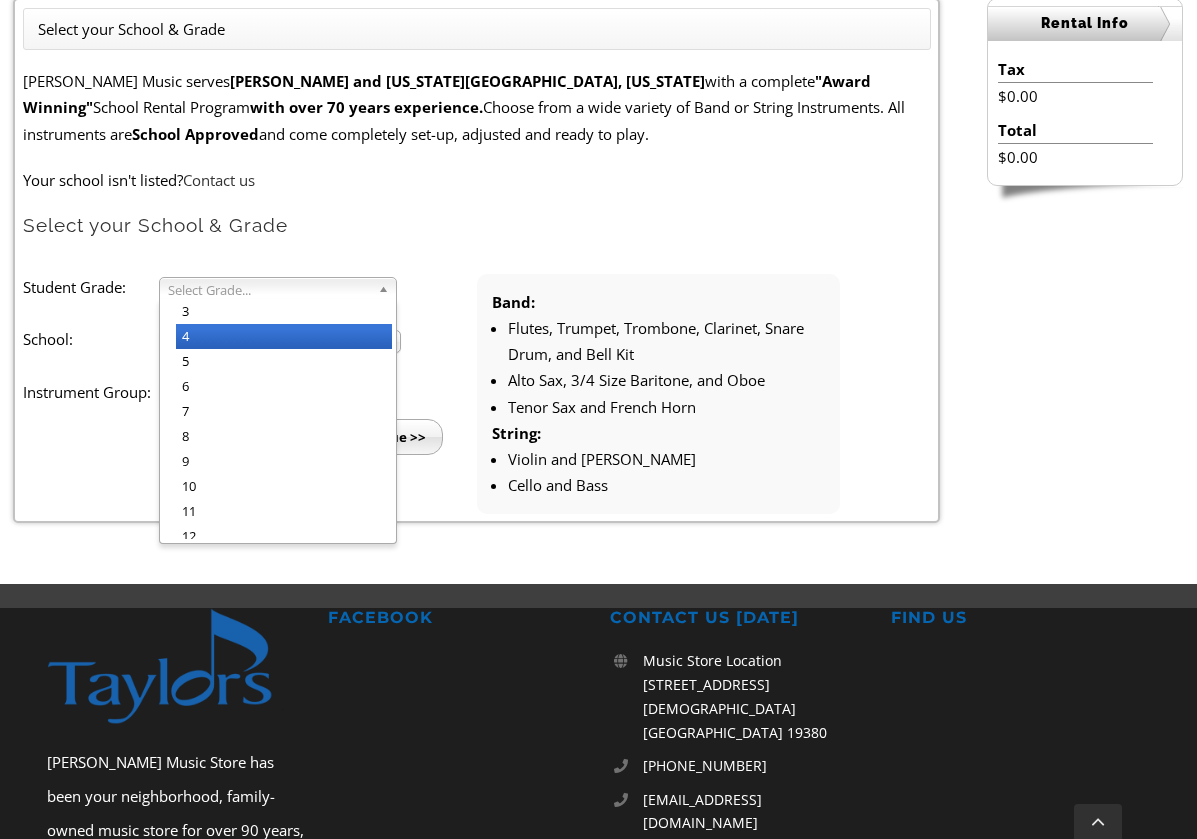 click on "4" at bounding box center [284, 336] 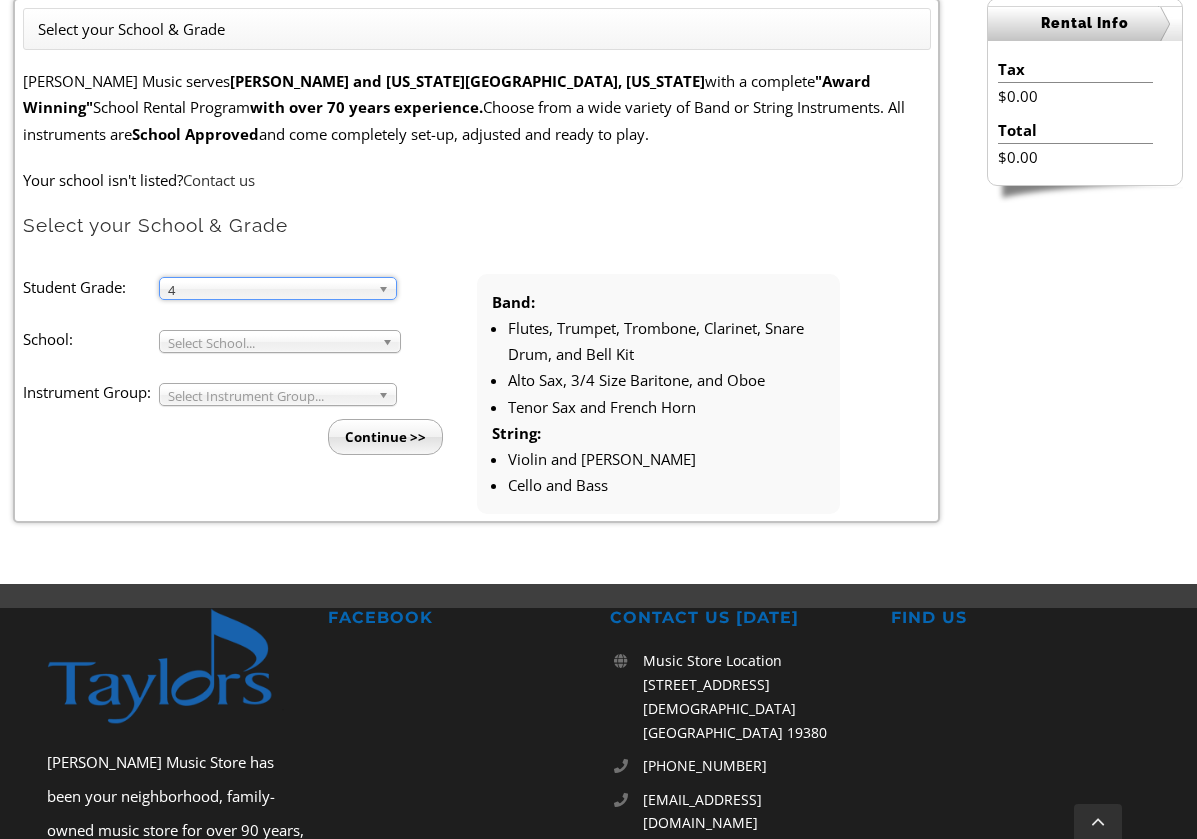 click on "Select School..." at bounding box center (271, 343) 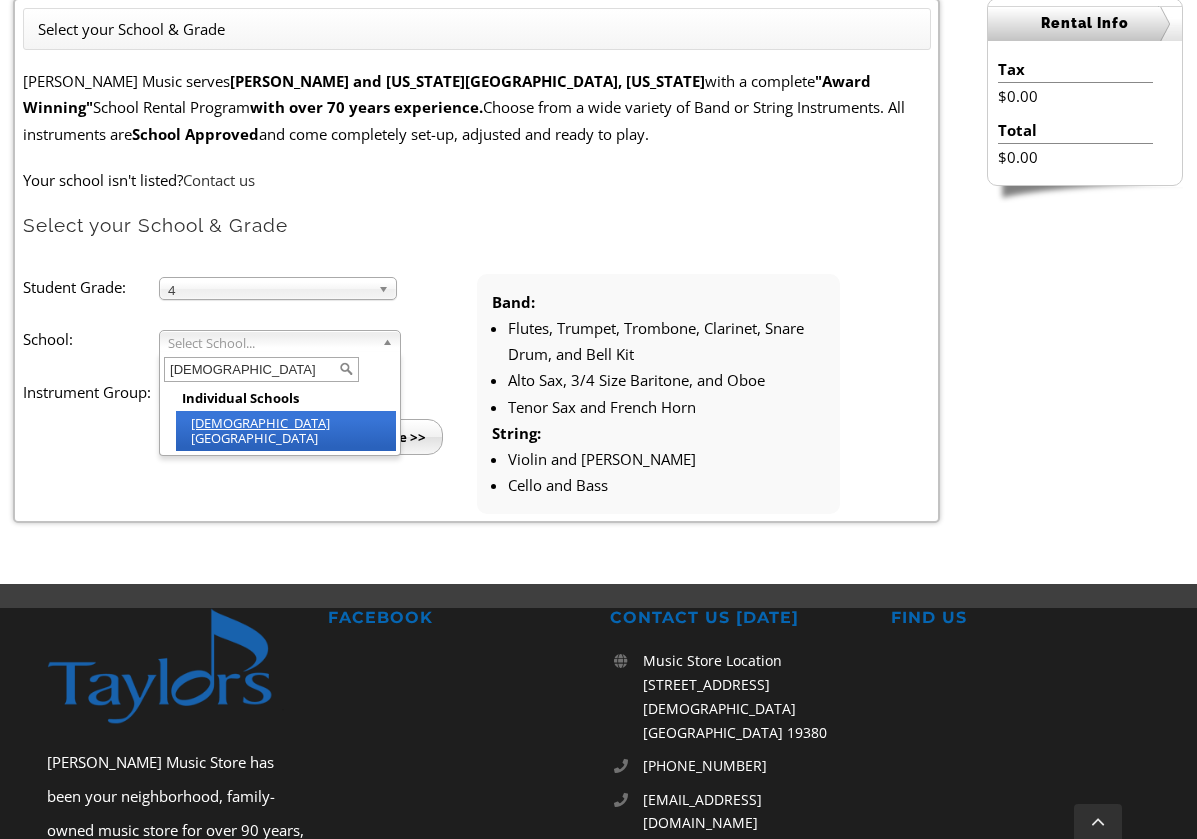 type on "indian" 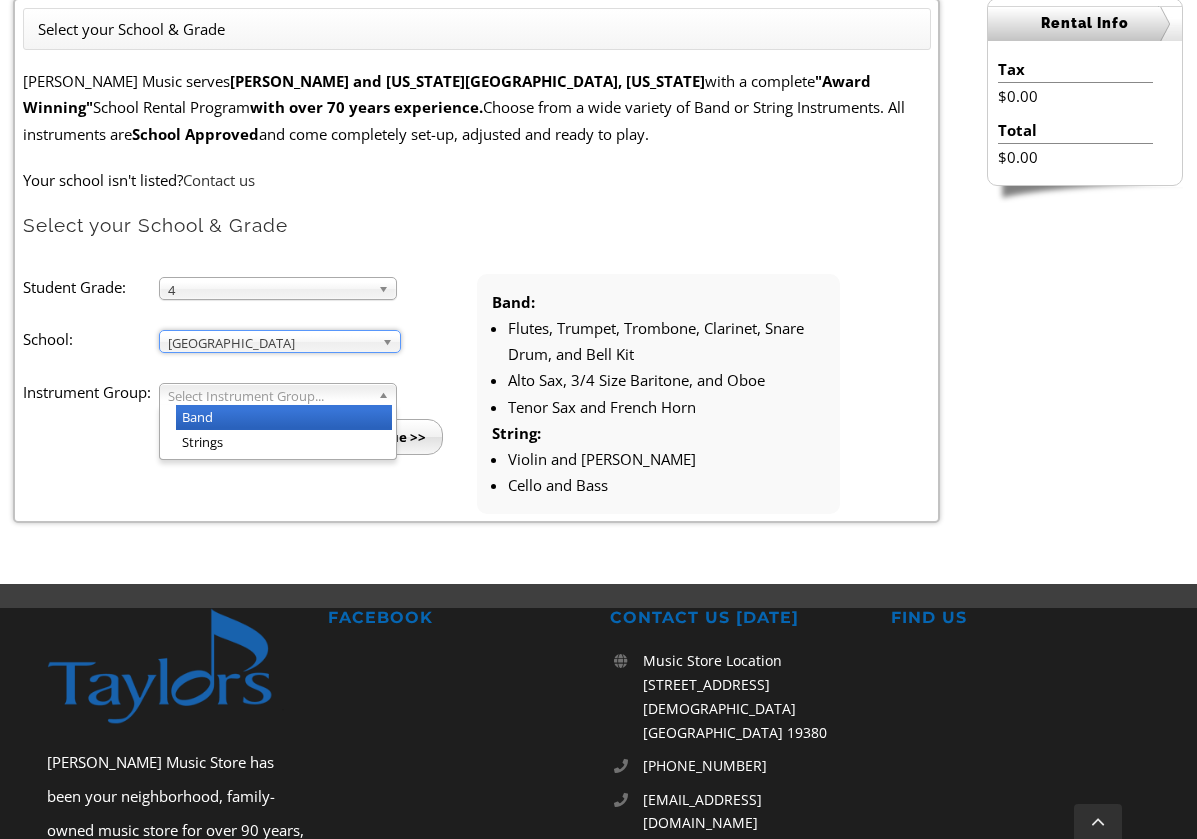 click on "Select Instrument Group..." at bounding box center (269, 396) 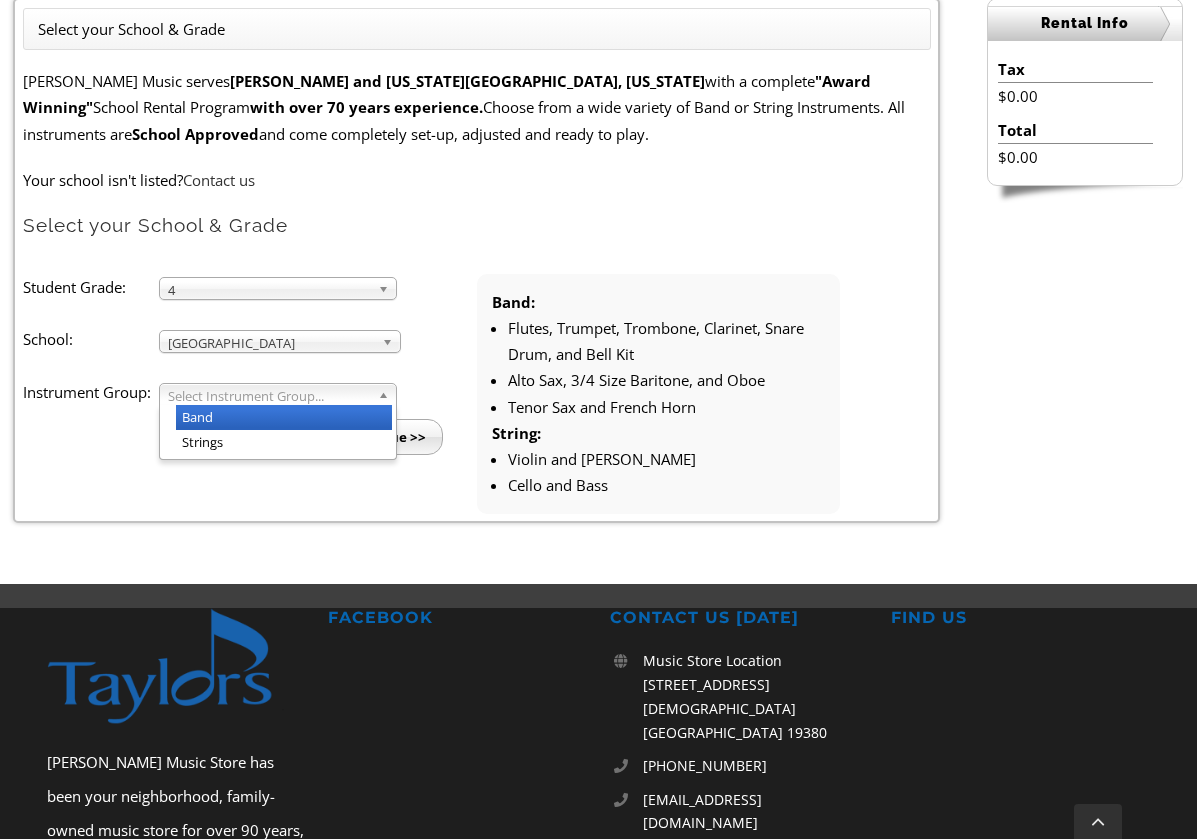 click on "Band" at bounding box center (284, 417) 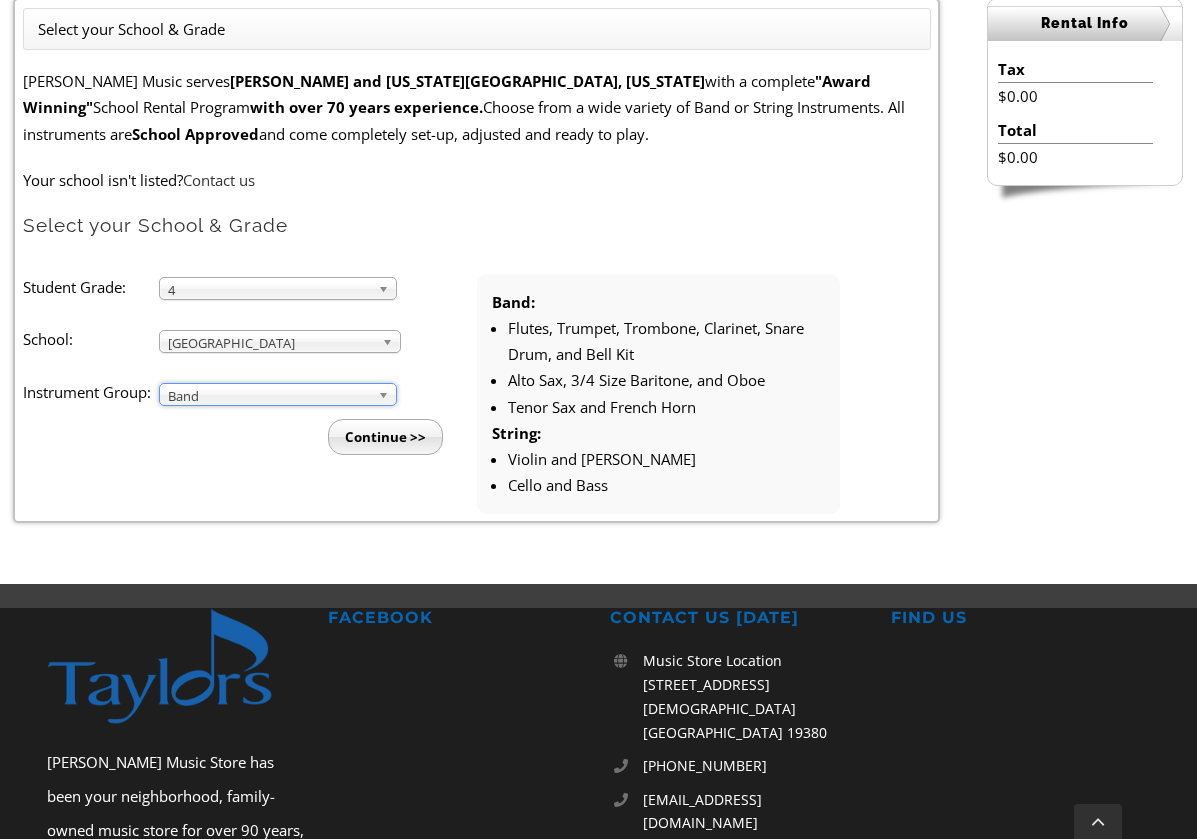 click on "Continue >>" at bounding box center [385, 437] 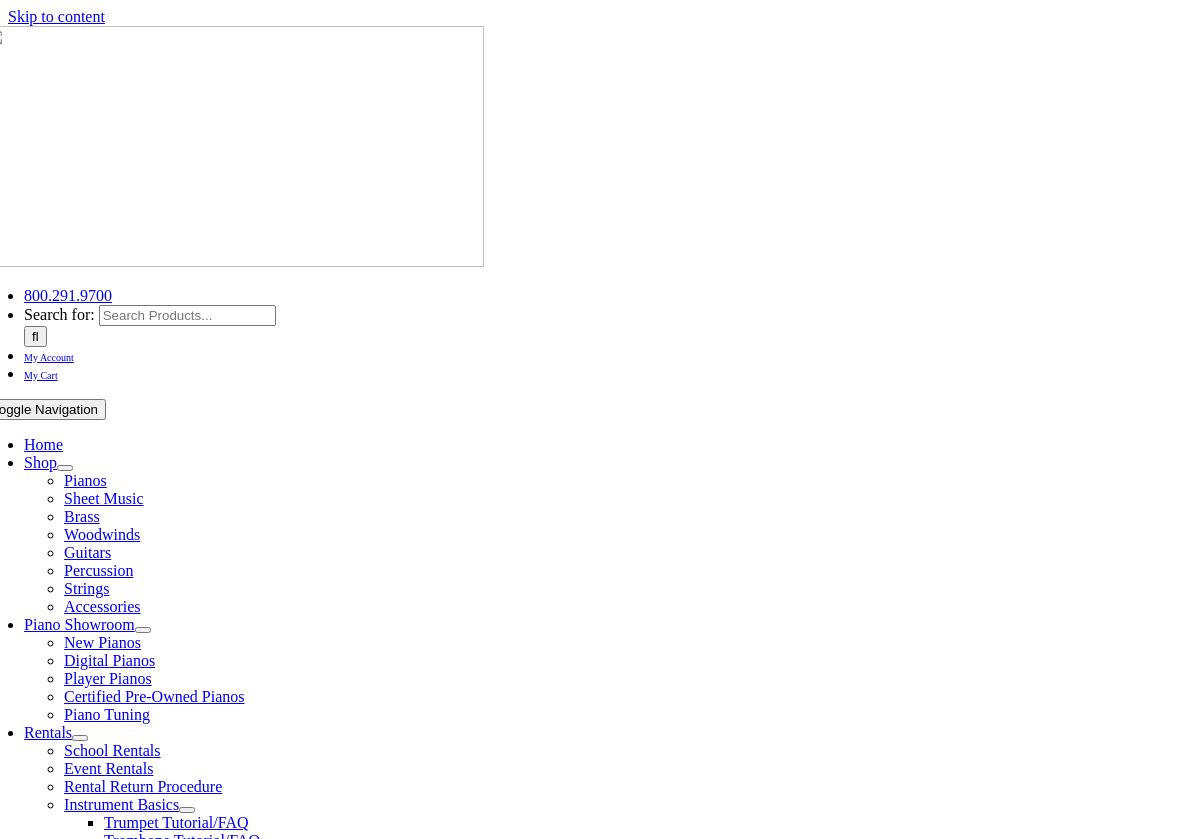 scroll, scrollTop: 0, scrollLeft: 0, axis: both 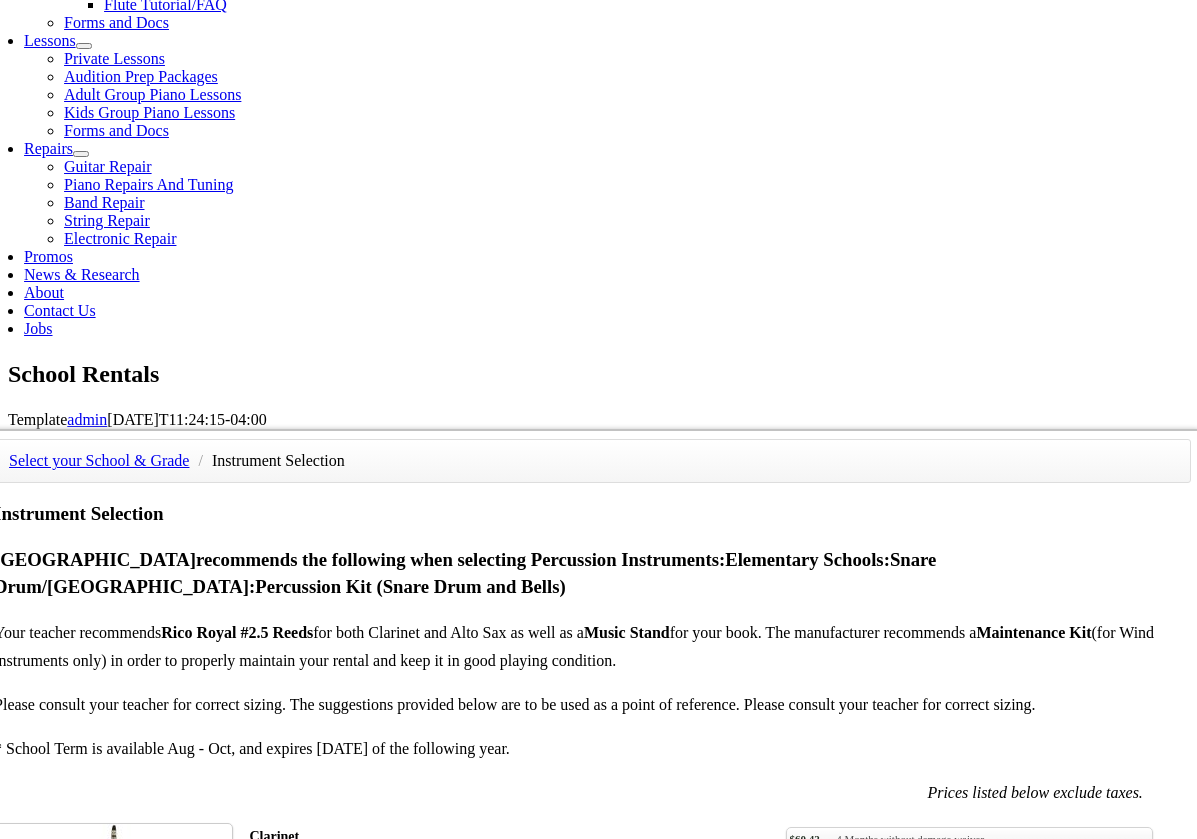 click on "$169.76  School Term(best value)* with damage waiver" at bounding box center (969, 1261) 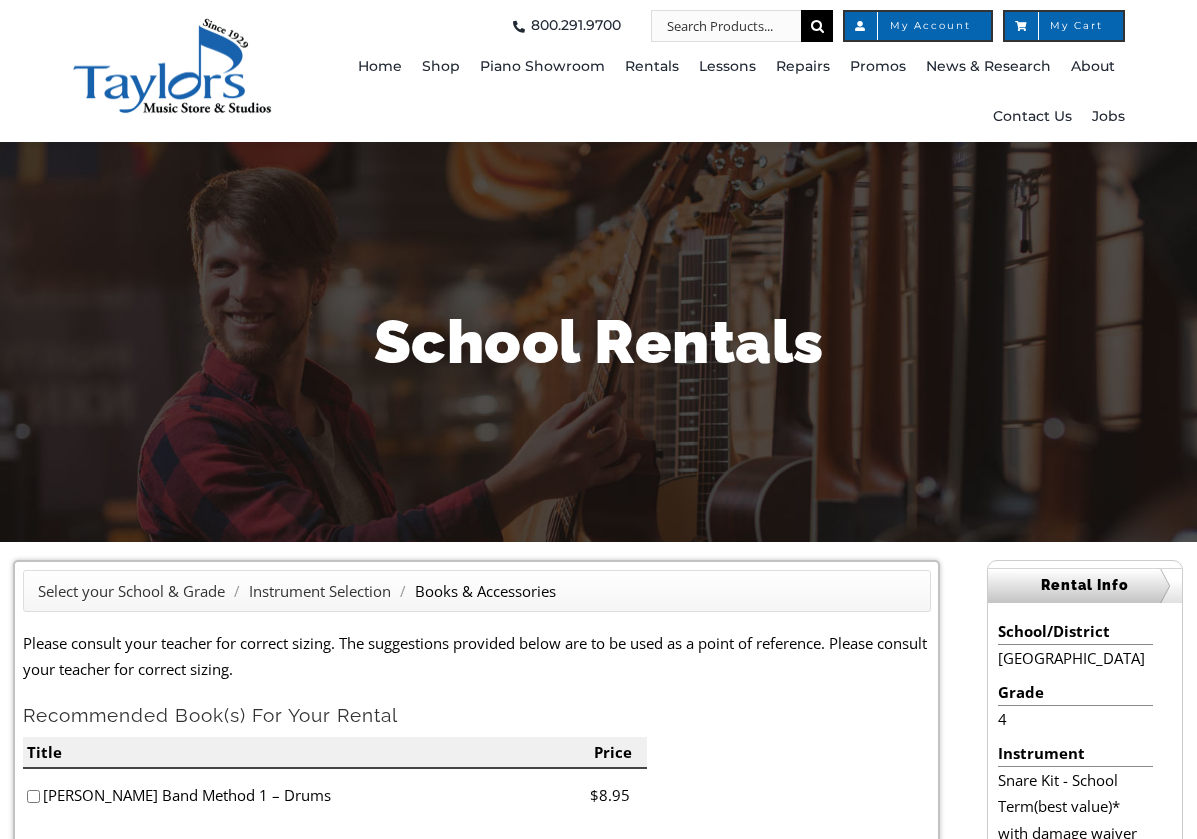 scroll, scrollTop: 0, scrollLeft: 0, axis: both 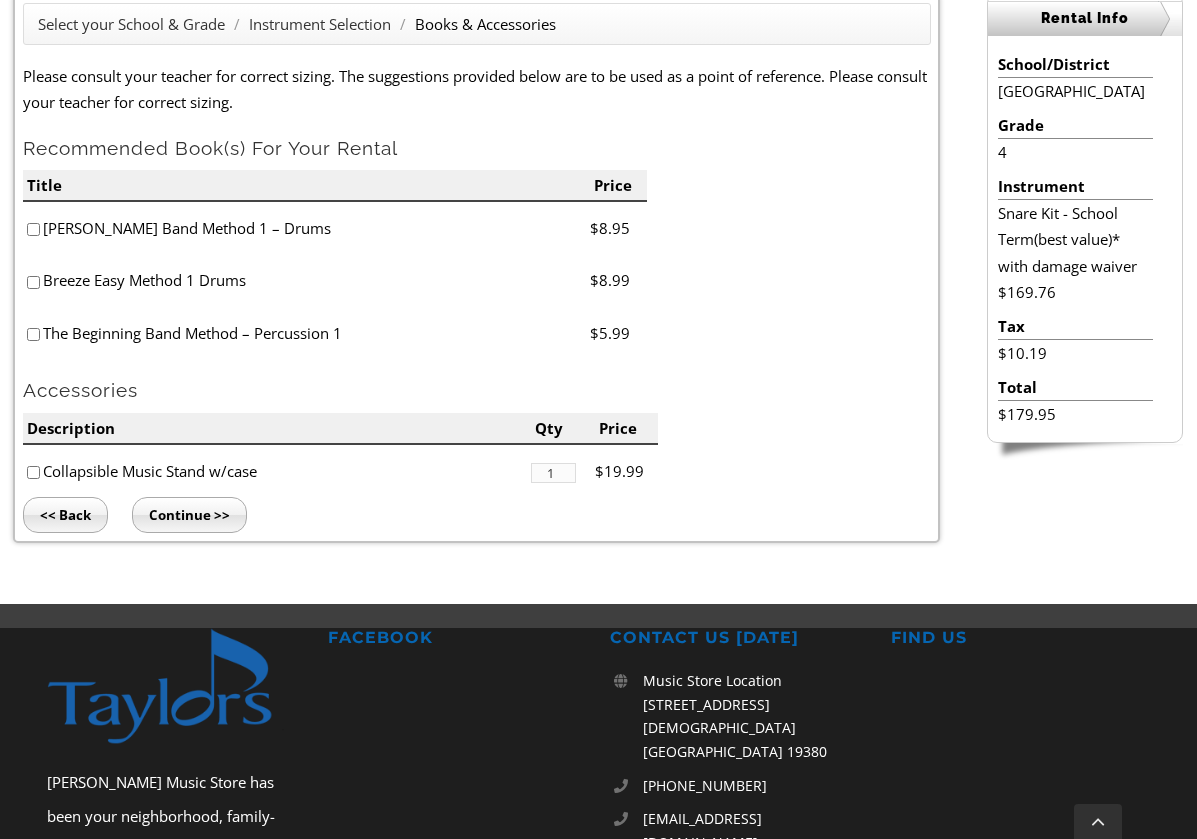 click at bounding box center [33, 229] 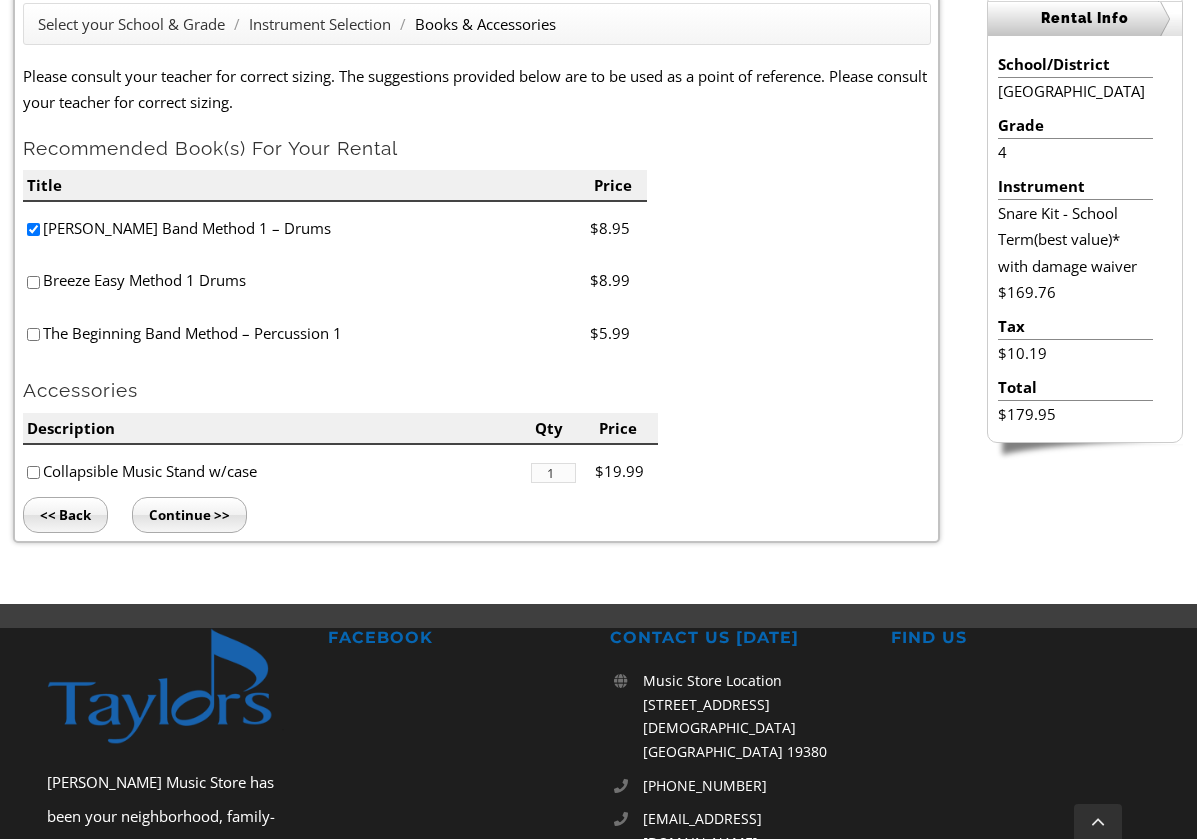 click at bounding box center (33, 282) 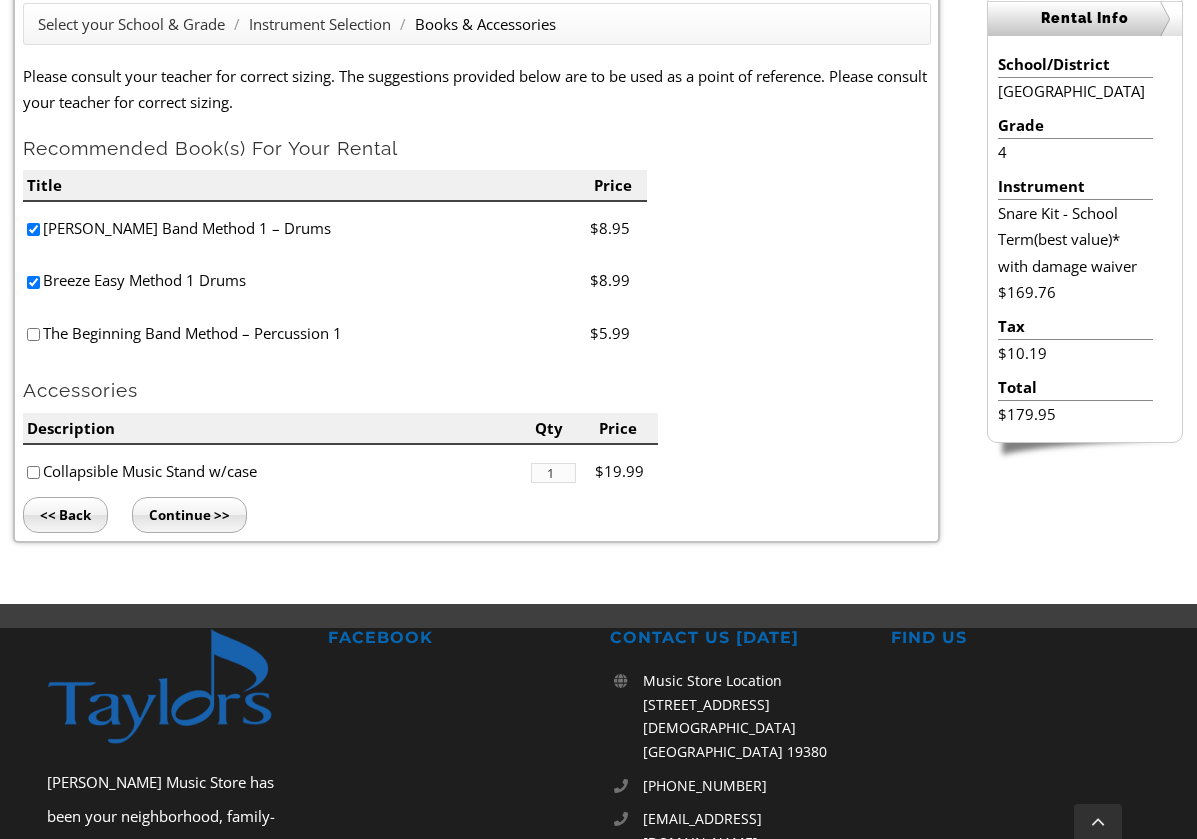 click on "Select your School & Grade   /
Instrument Selection   /
Books & Accessories
Please consult your teacher for correct sizing. The suggestions provided below are to be used as a point of reference. Please consult your teacher for correct sizing.
Recommended Book(s) For Your Rental
Title
Price
Ed Sueta Band Method 1 – Drums
$8.95
Breeze Easy Method 1 Drums
$8.99
The Beginning Band Method – Percussion 1
$5.99
Accessories
Description
Qty
Price
Collapsible Music Stand w/case
1
$19.99" at bounding box center [476, 268] 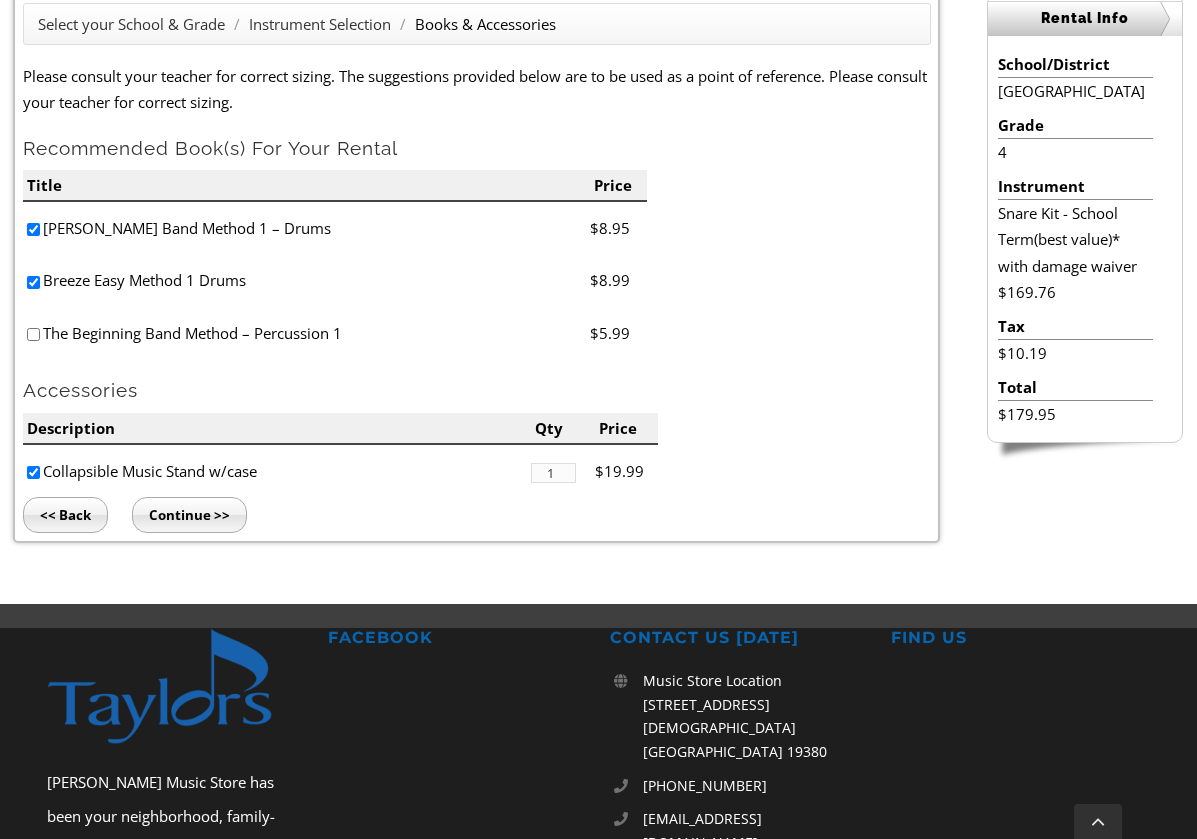 scroll, scrollTop: 617, scrollLeft: 0, axis: vertical 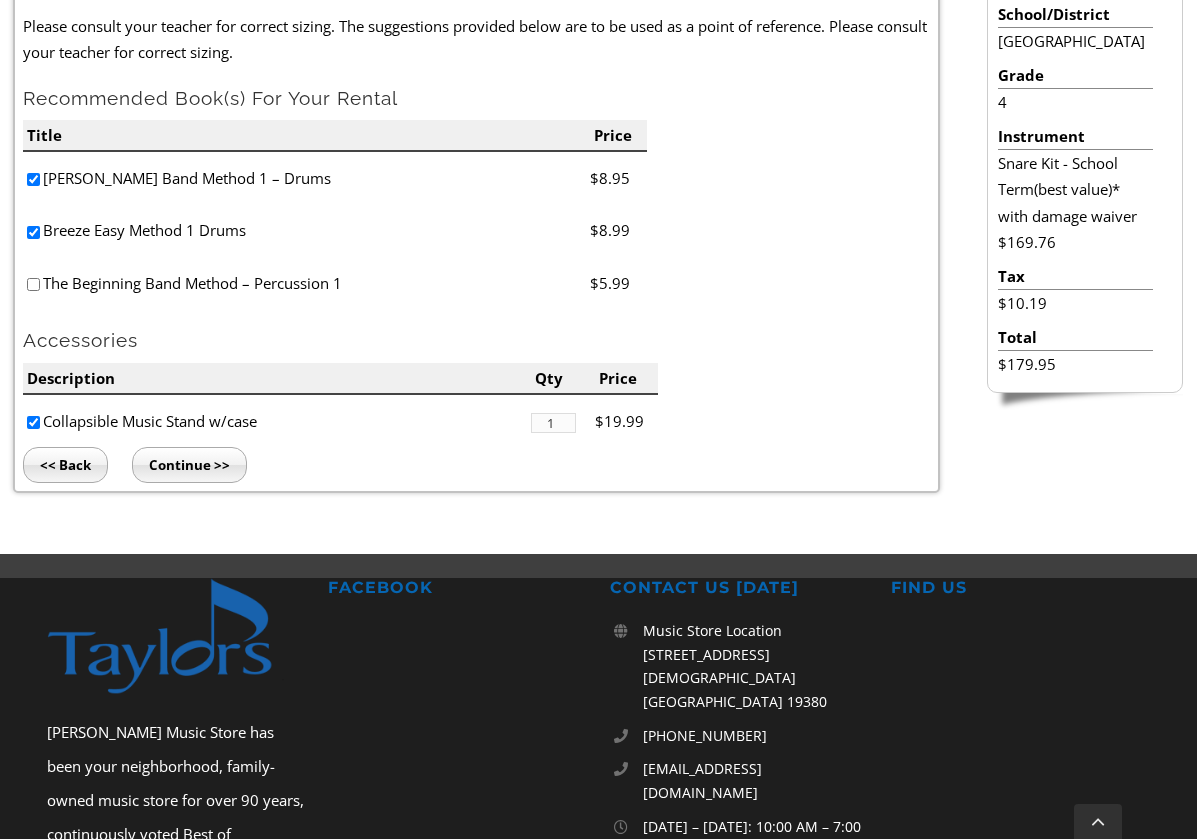 click on "Continue >>" at bounding box center (189, 465) 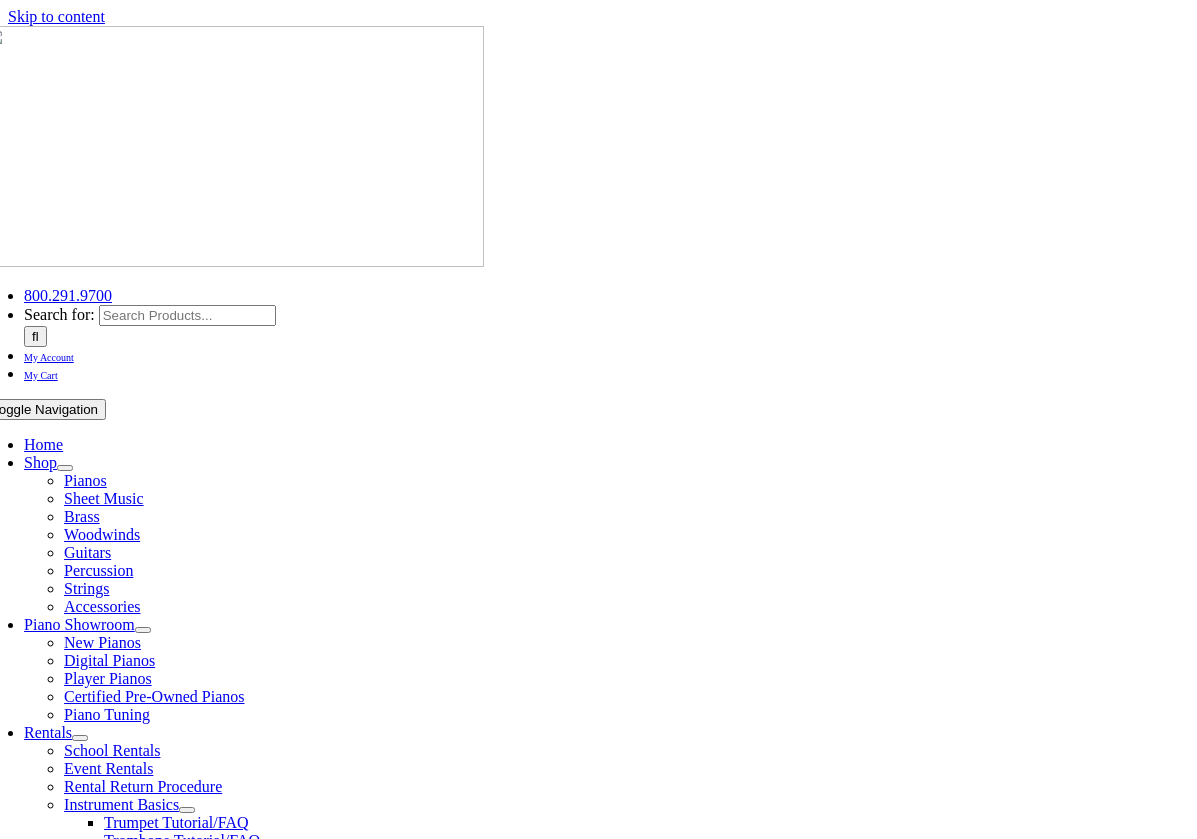 scroll, scrollTop: 0, scrollLeft: 0, axis: both 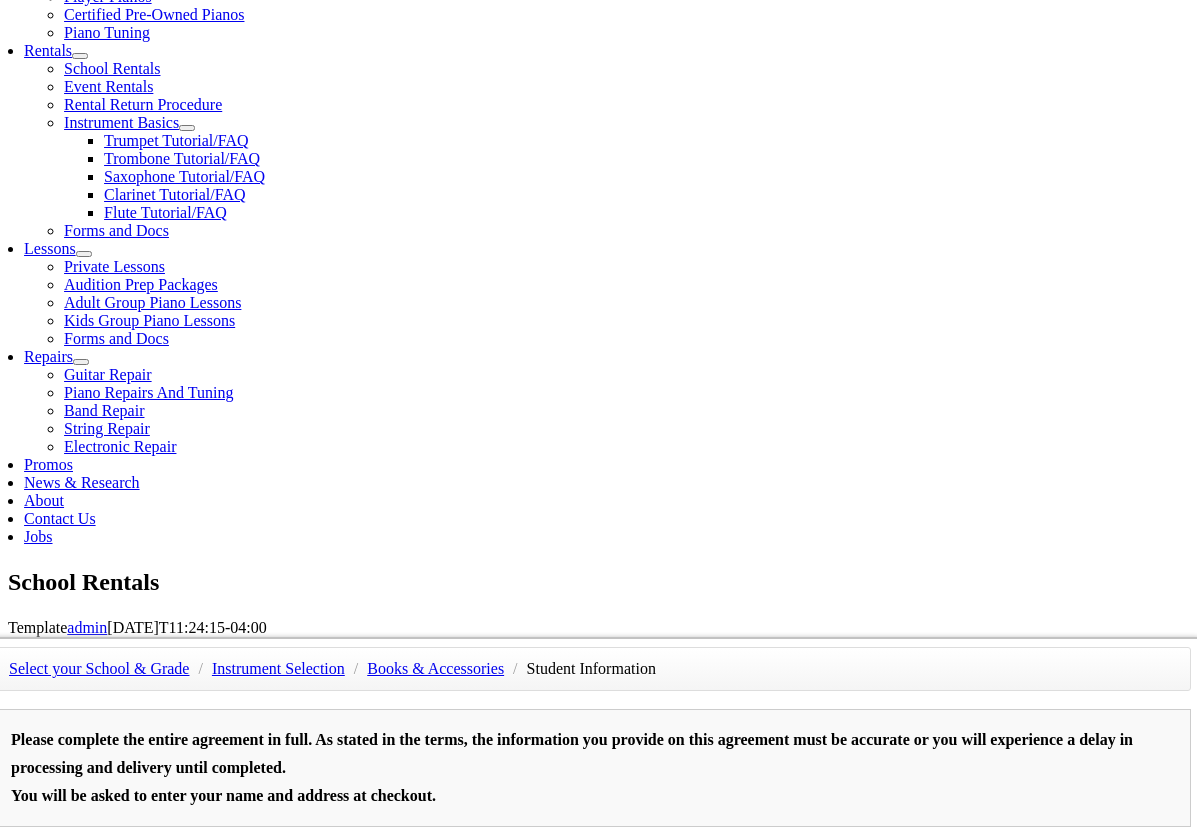 type on "1" 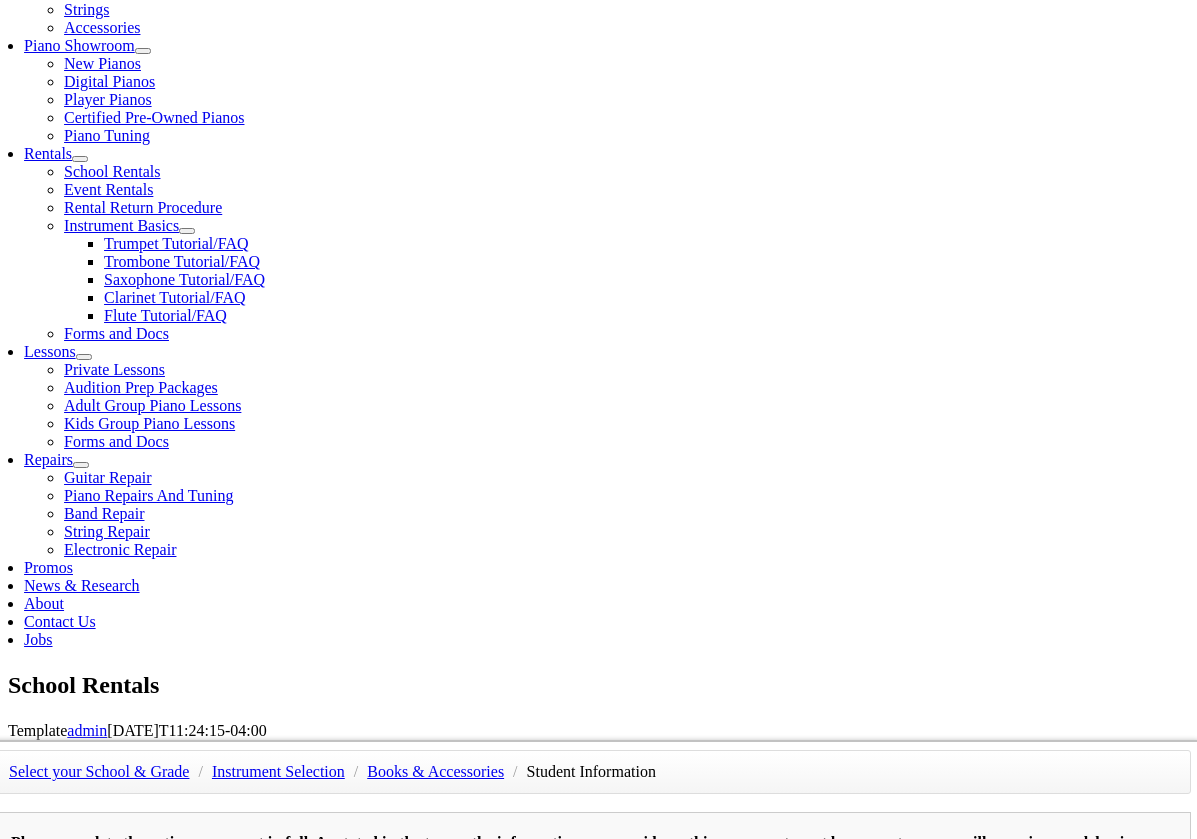 scroll, scrollTop: 573, scrollLeft: 0, axis: vertical 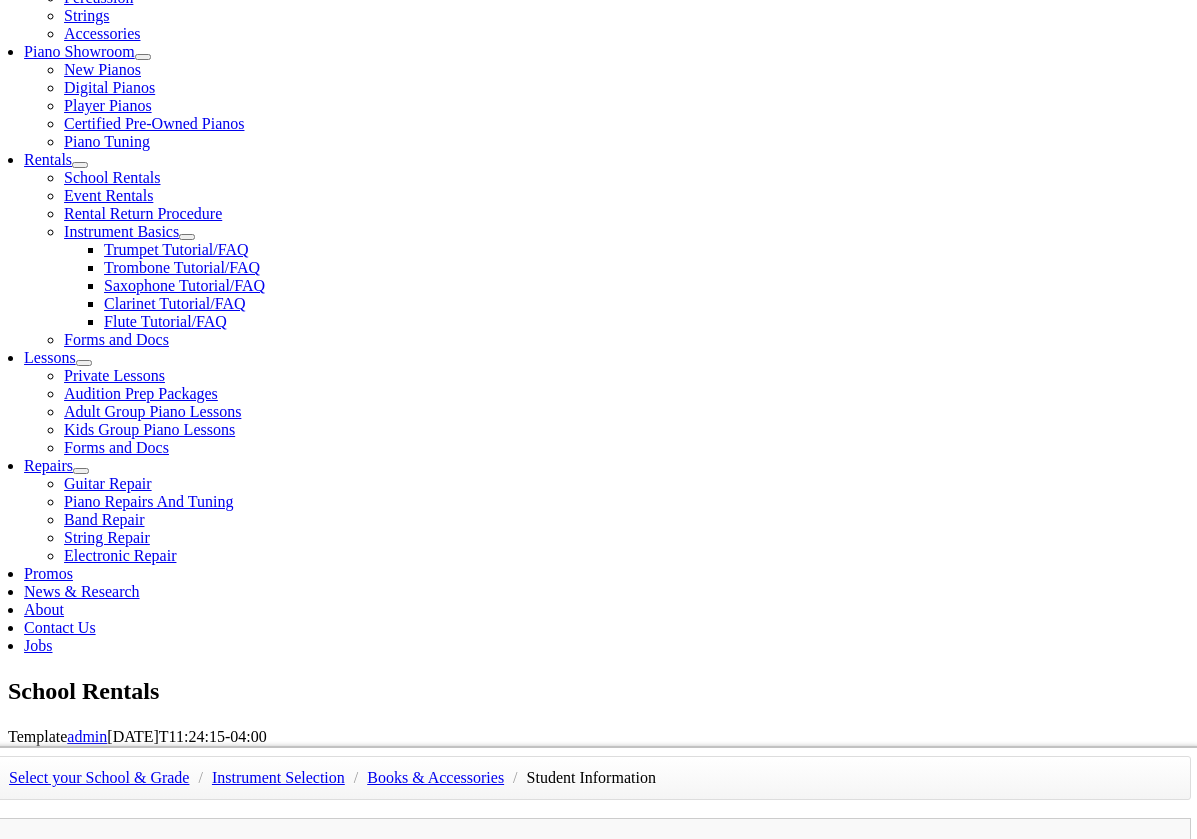 click at bounding box center [83, 1039] 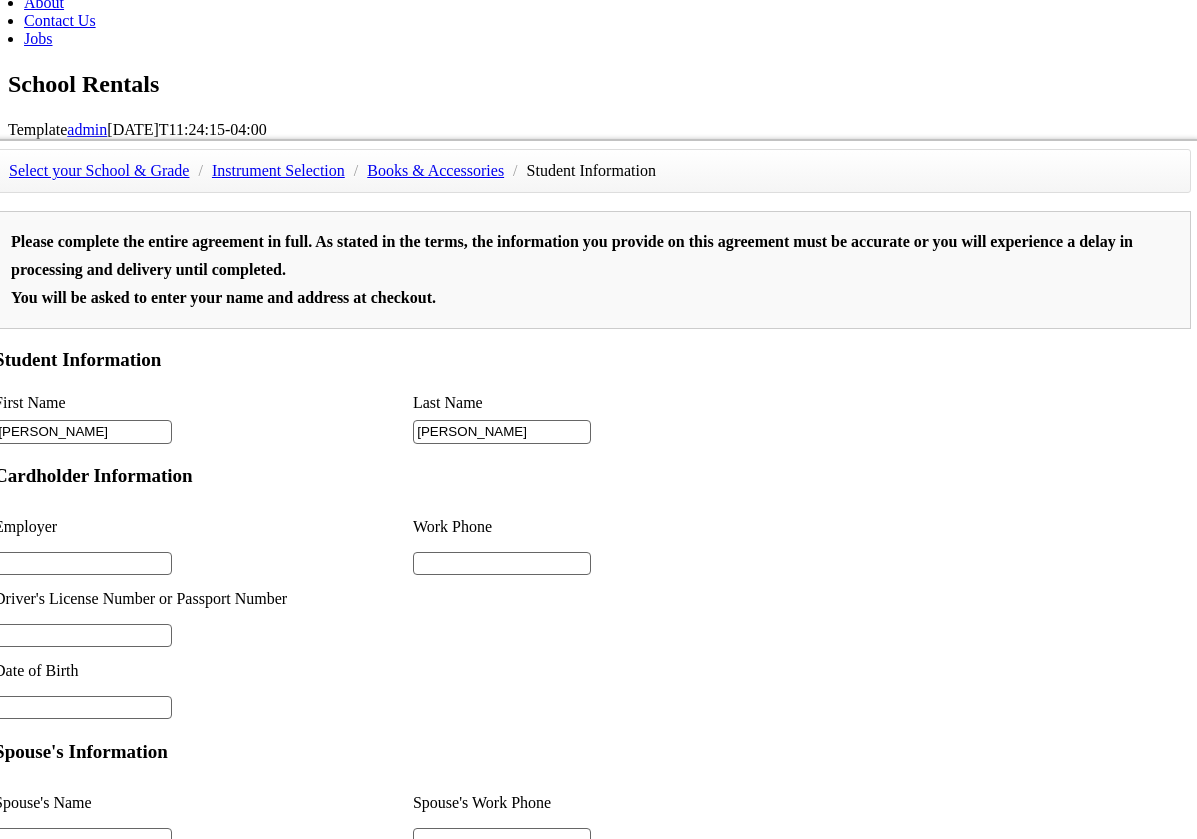scroll, scrollTop: 1185, scrollLeft: 0, axis: vertical 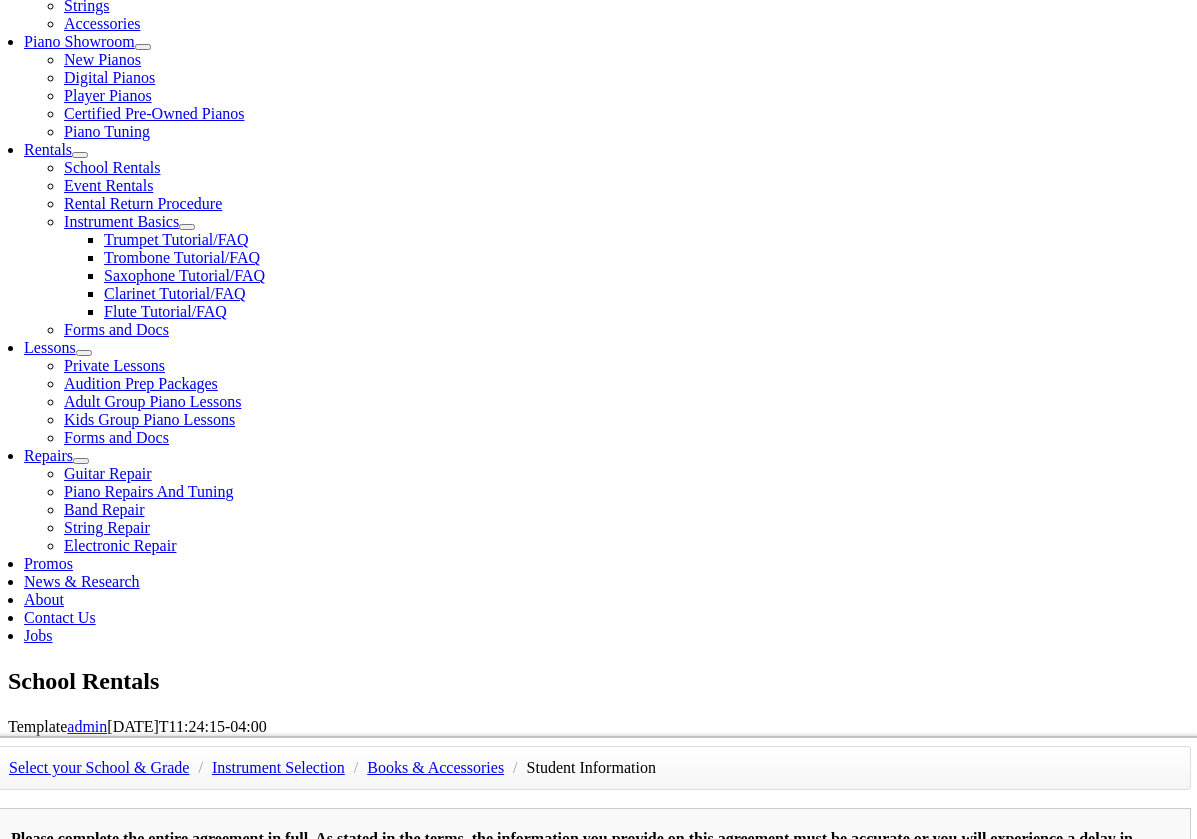 drag, startPoint x: 76, startPoint y: 260, endPoint x: 22, endPoint y: 259, distance: 54.00926 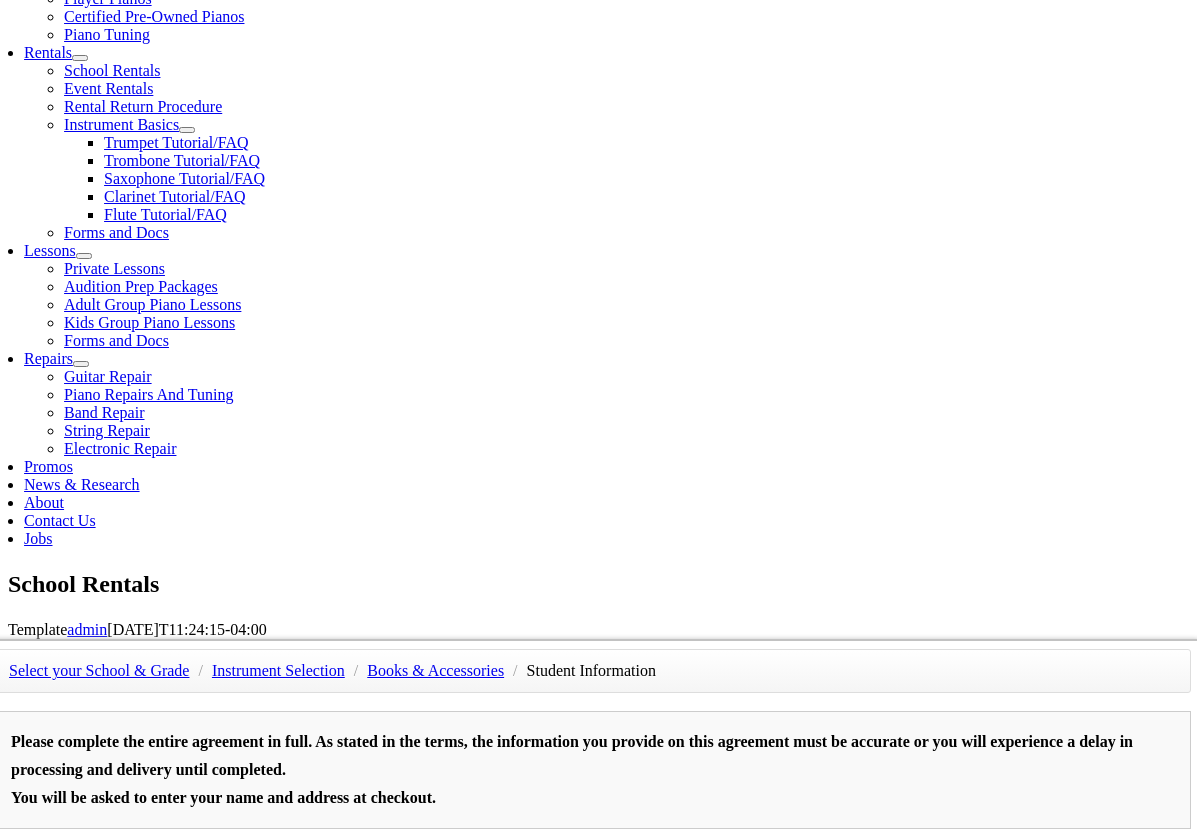 scroll, scrollTop: 683, scrollLeft: 0, axis: vertical 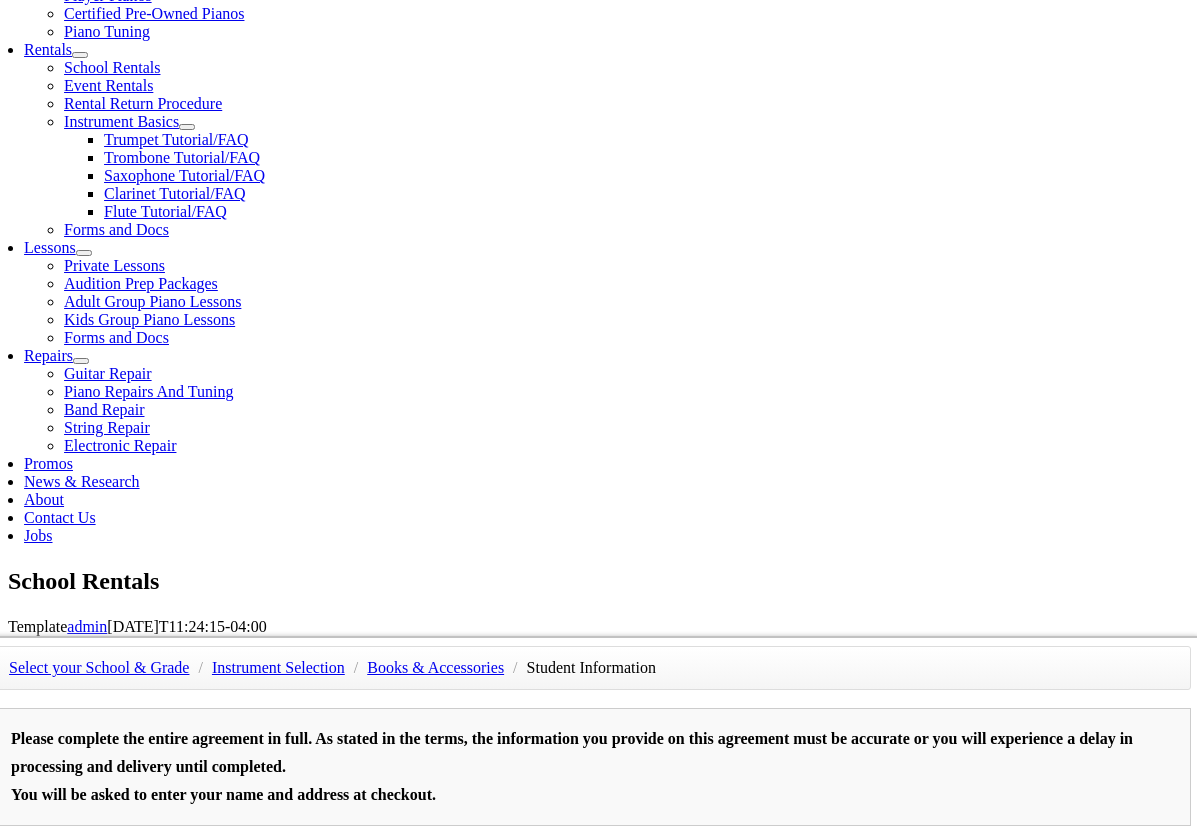 click on "mm/dd/yyyy" at bounding box center (83, 1205) 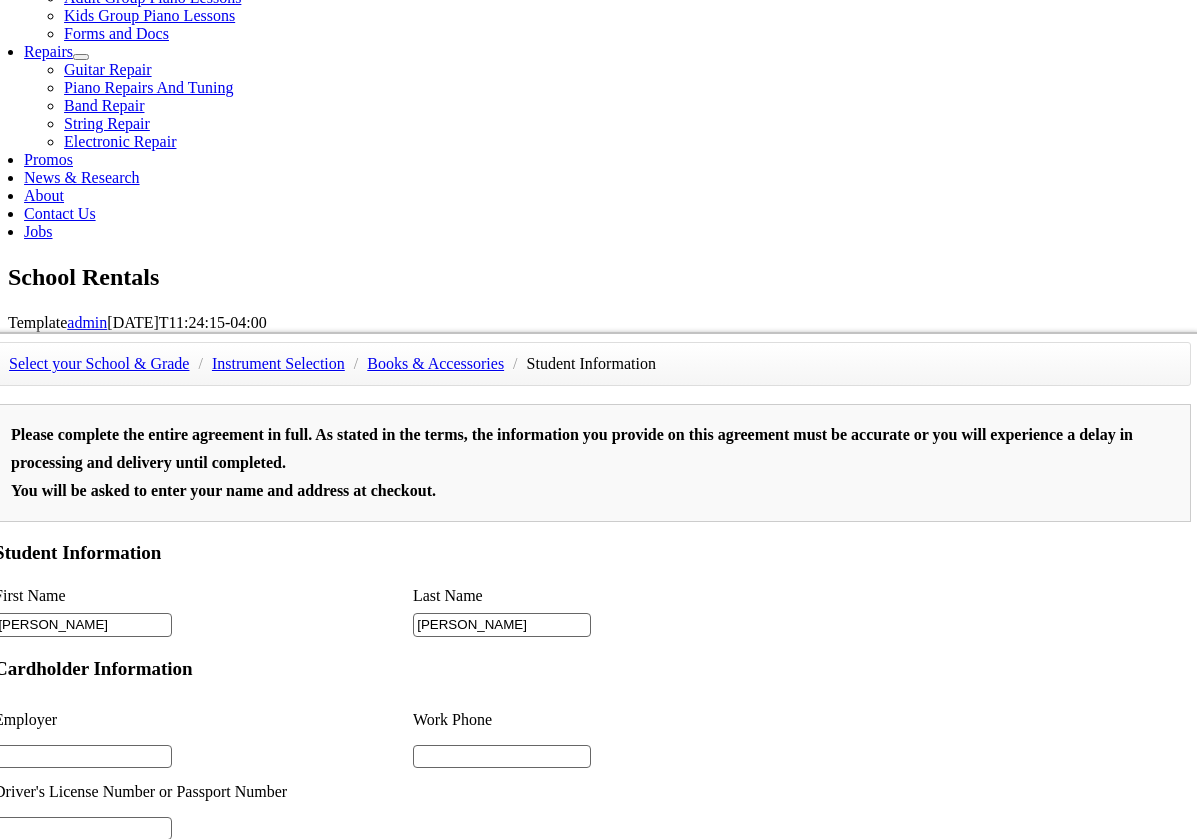 scroll, scrollTop: 1020, scrollLeft: 0, axis: vertical 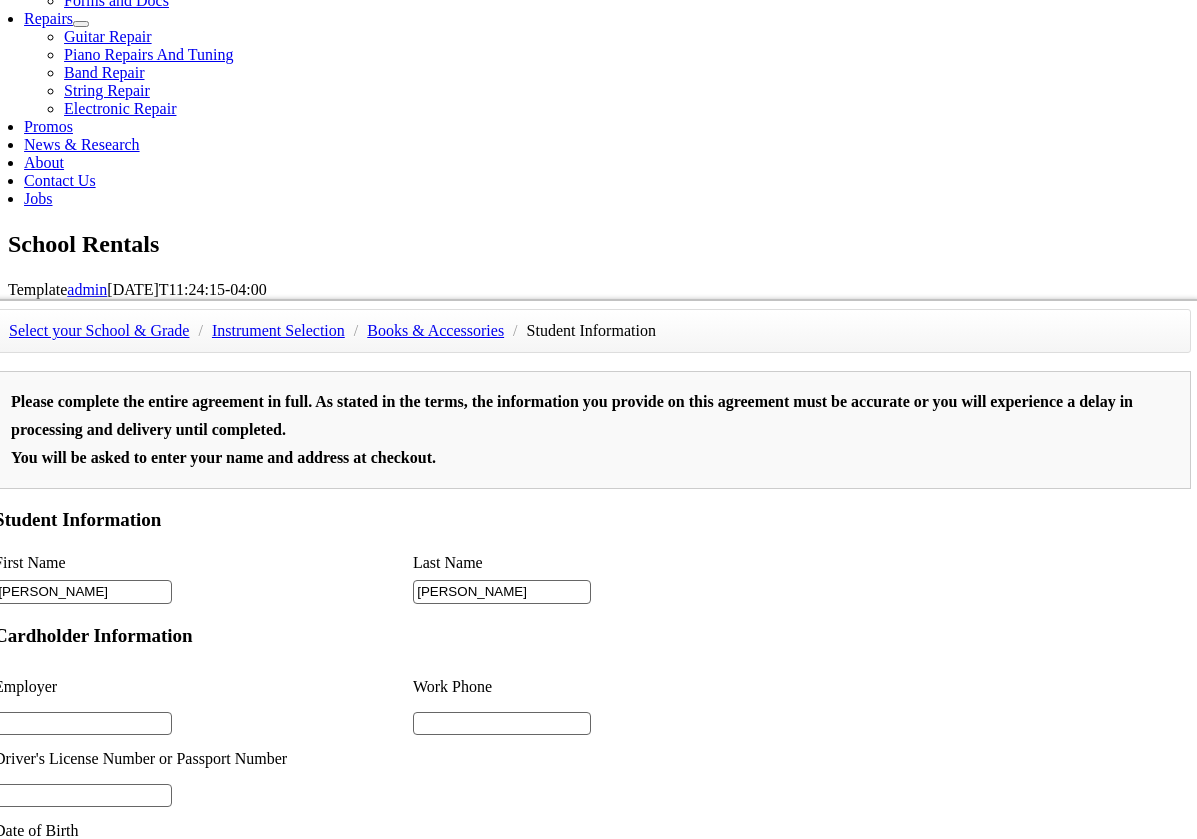 click on "I Agree & Add to Cart >>" at bounding box center [196, 1561] 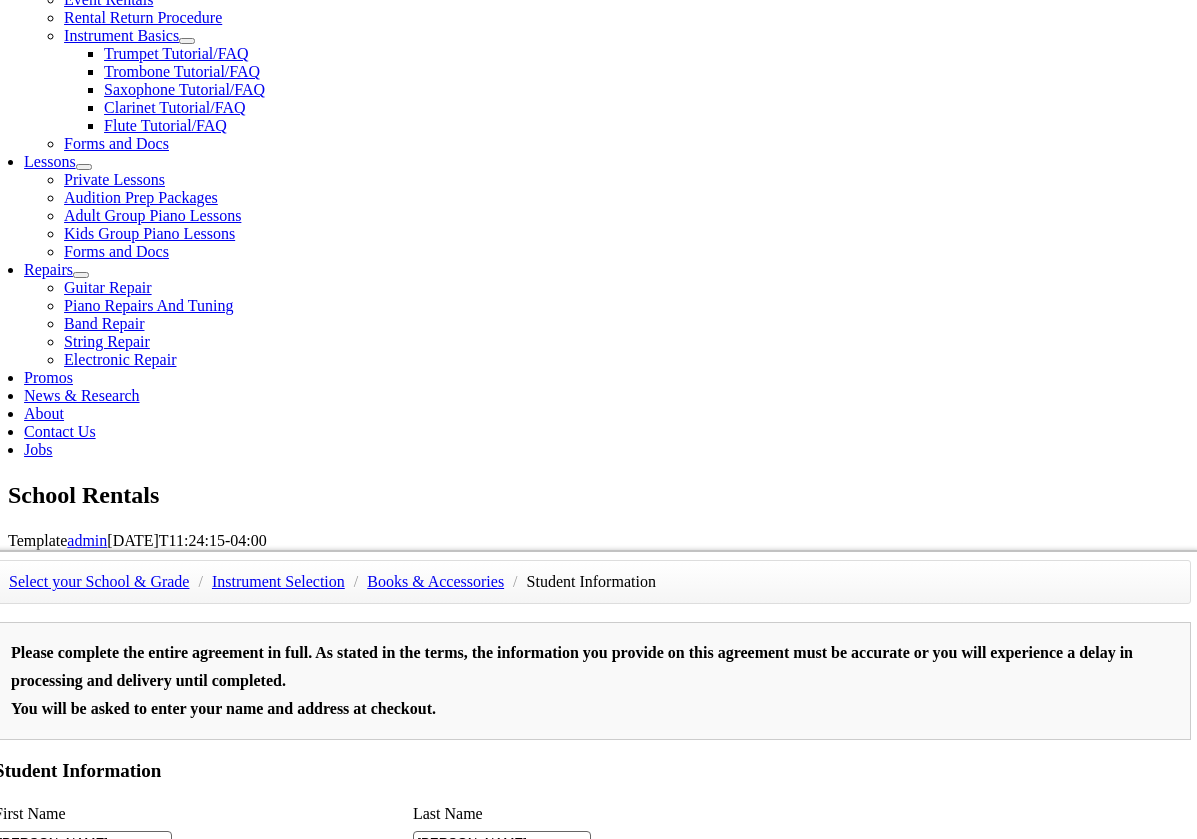scroll, scrollTop: 533, scrollLeft: 0, axis: vertical 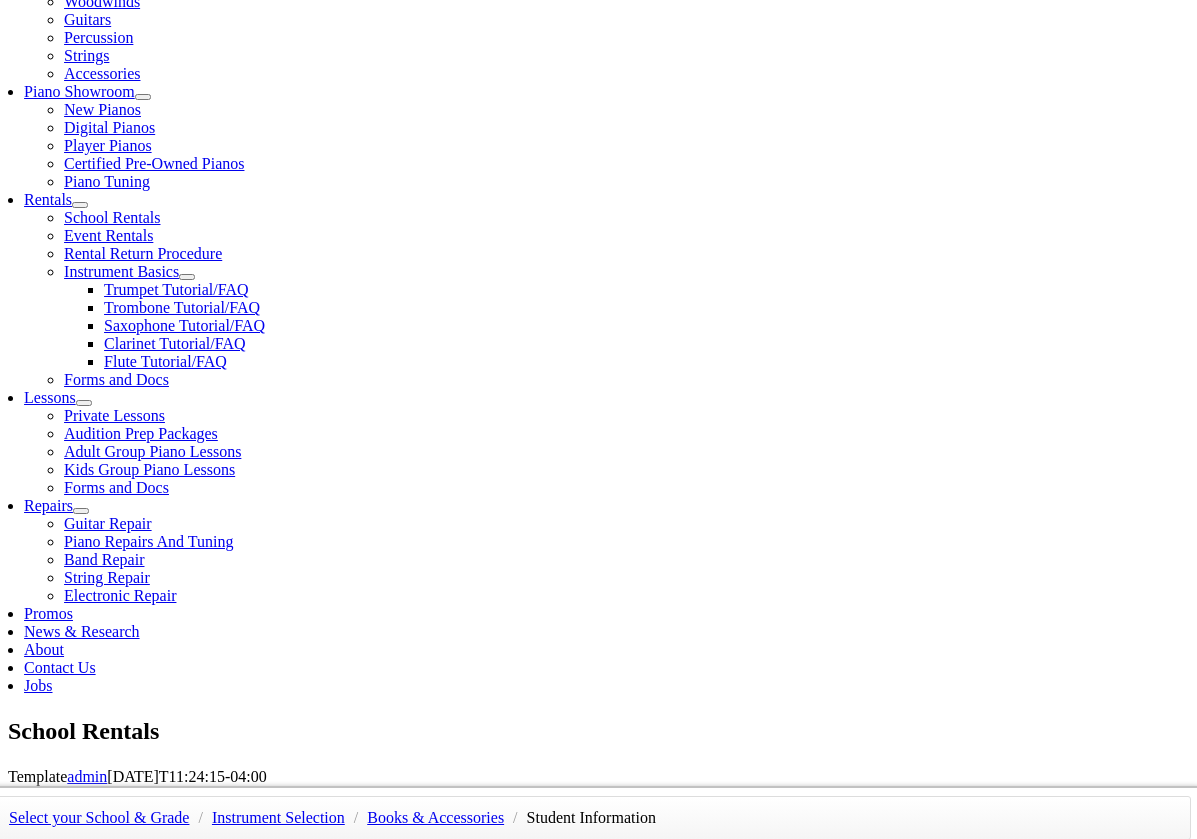 drag, startPoint x: 136, startPoint y: 307, endPoint x: 309, endPoint y: 245, distance: 183.77432 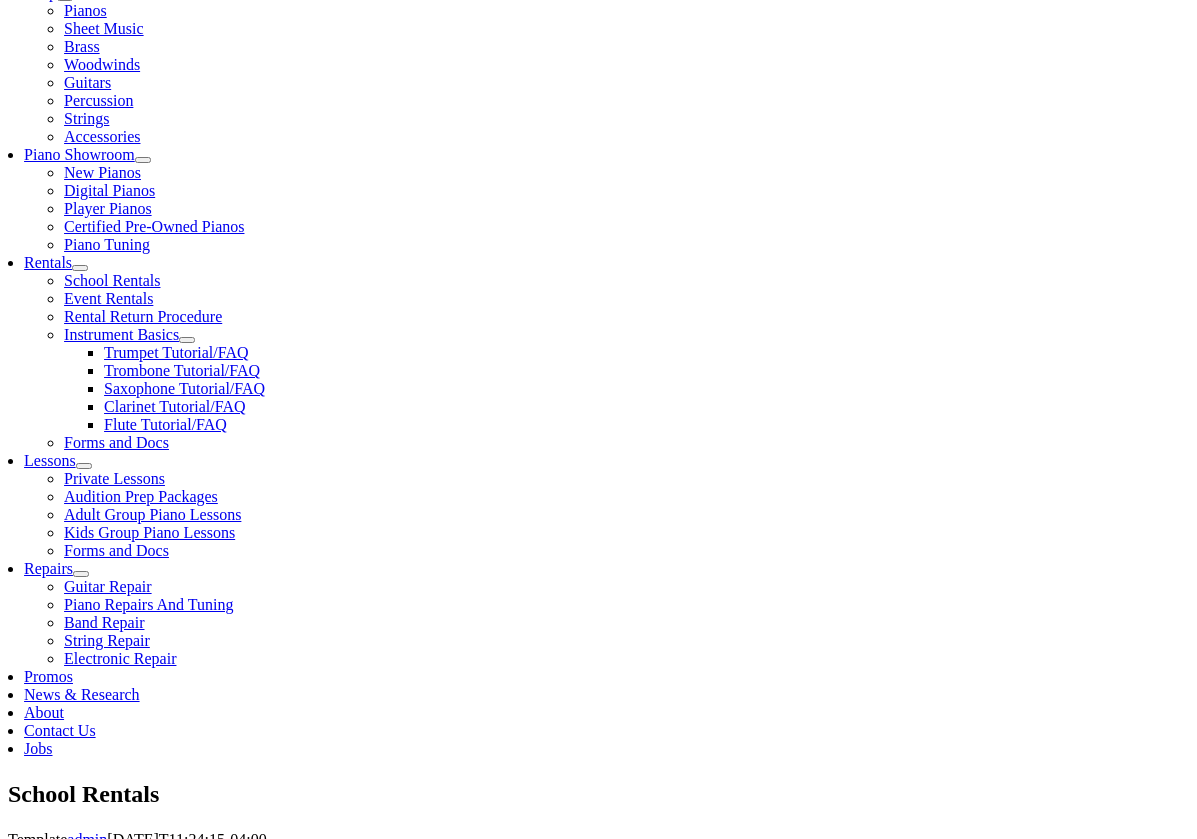 scroll, scrollTop: 469, scrollLeft: 0, axis: vertical 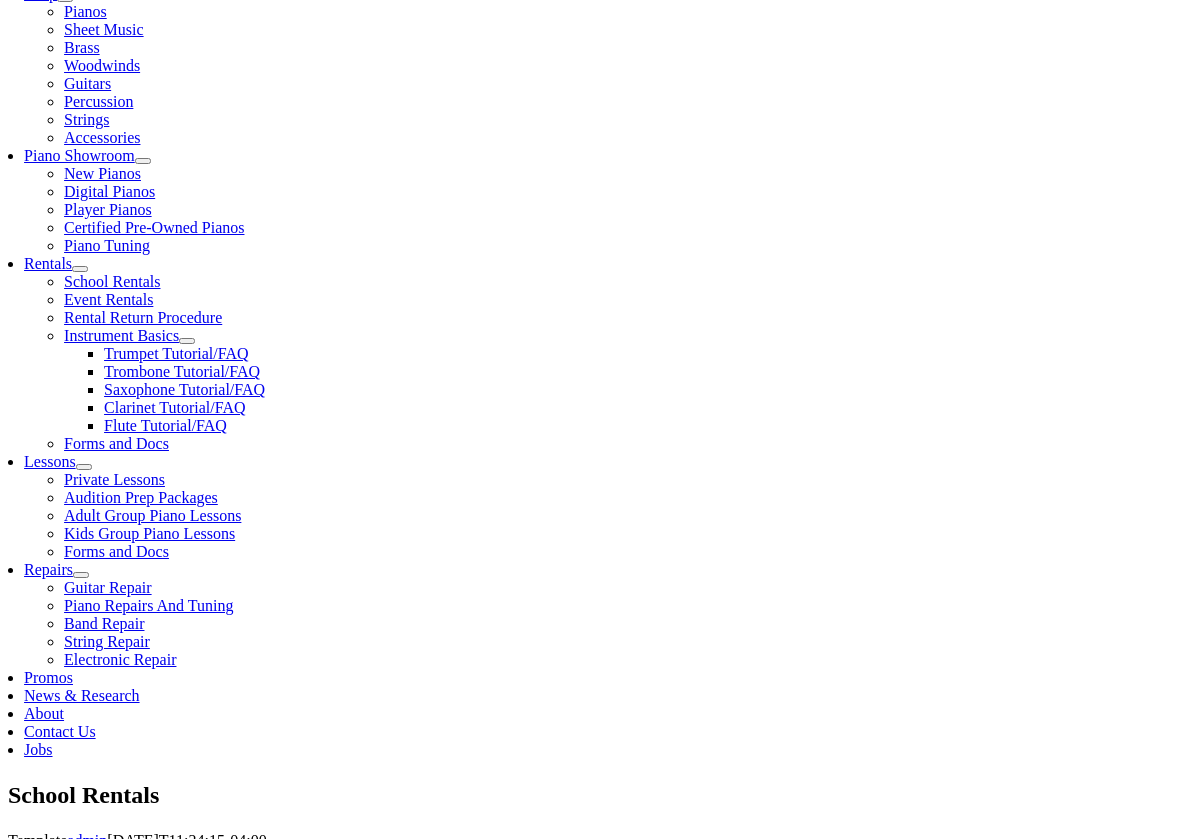 type on "Kaitlyn" 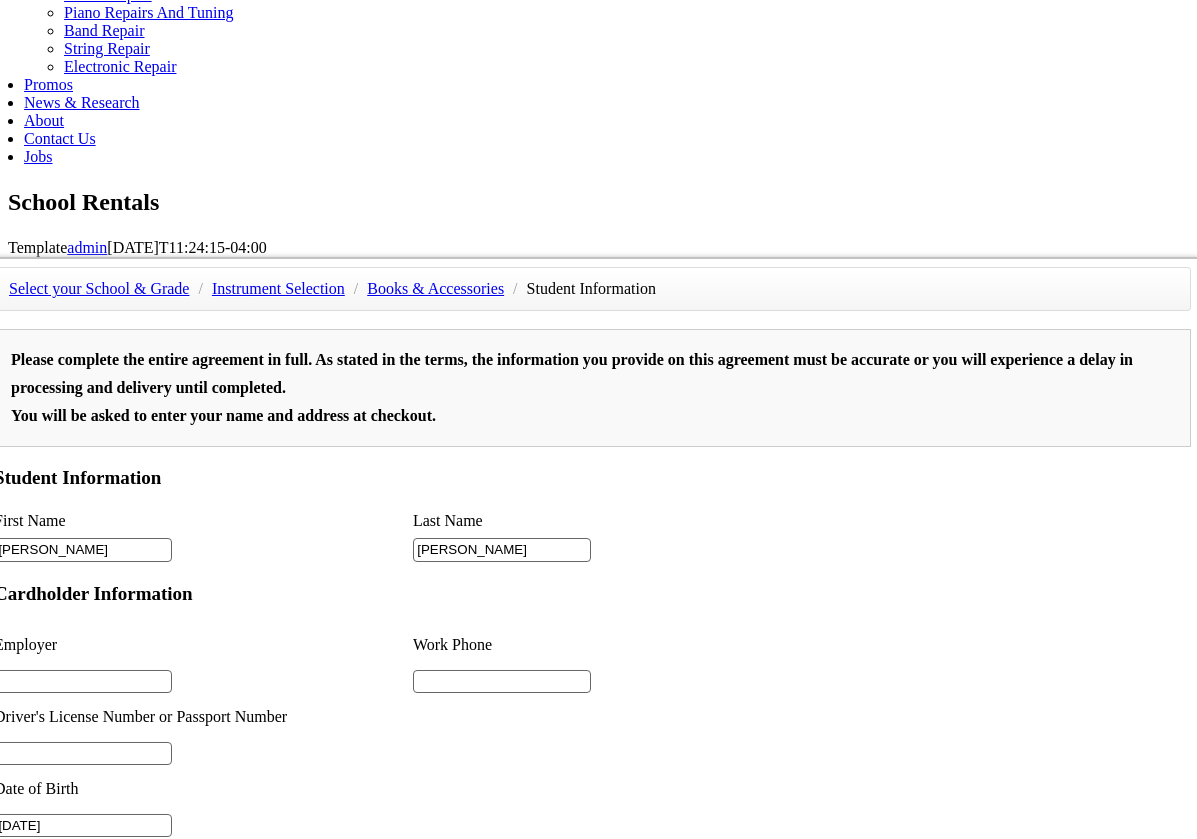 scroll, scrollTop: 1139, scrollLeft: 0, axis: vertical 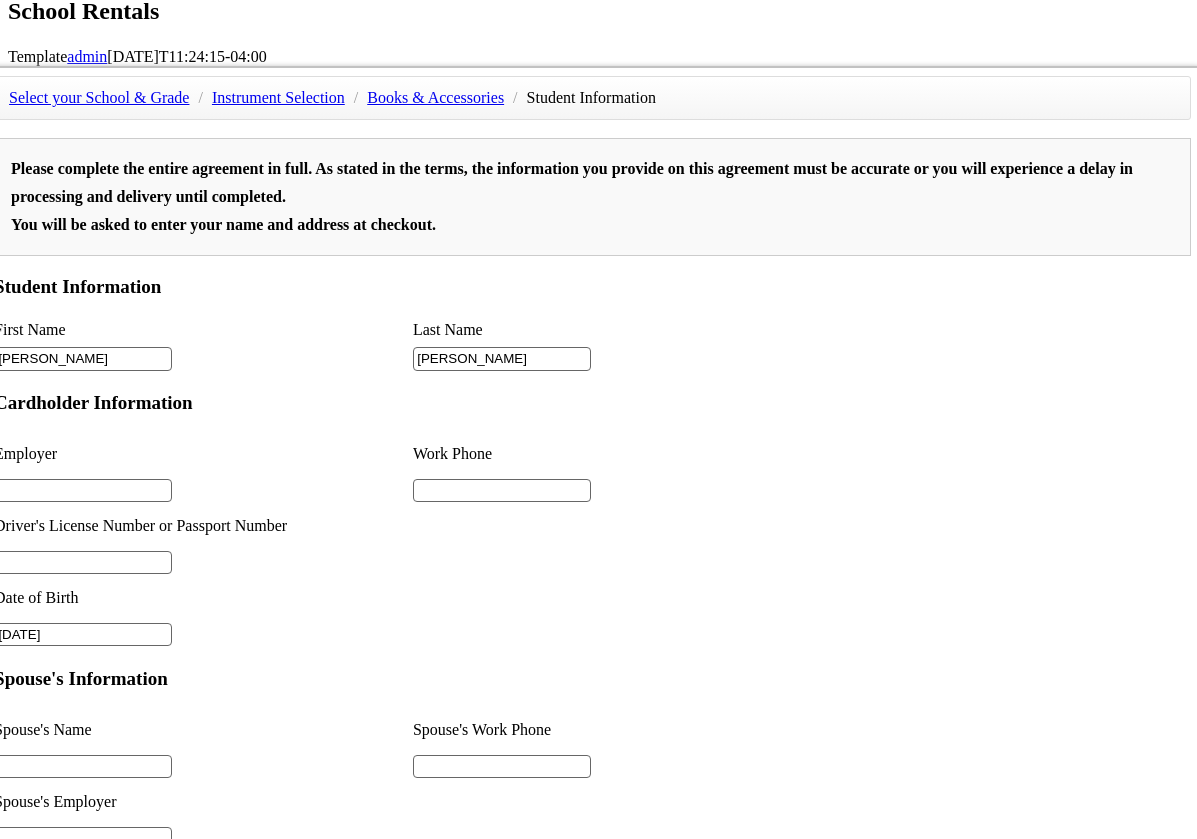 click on "Download" at bounding box center [1100, 979] 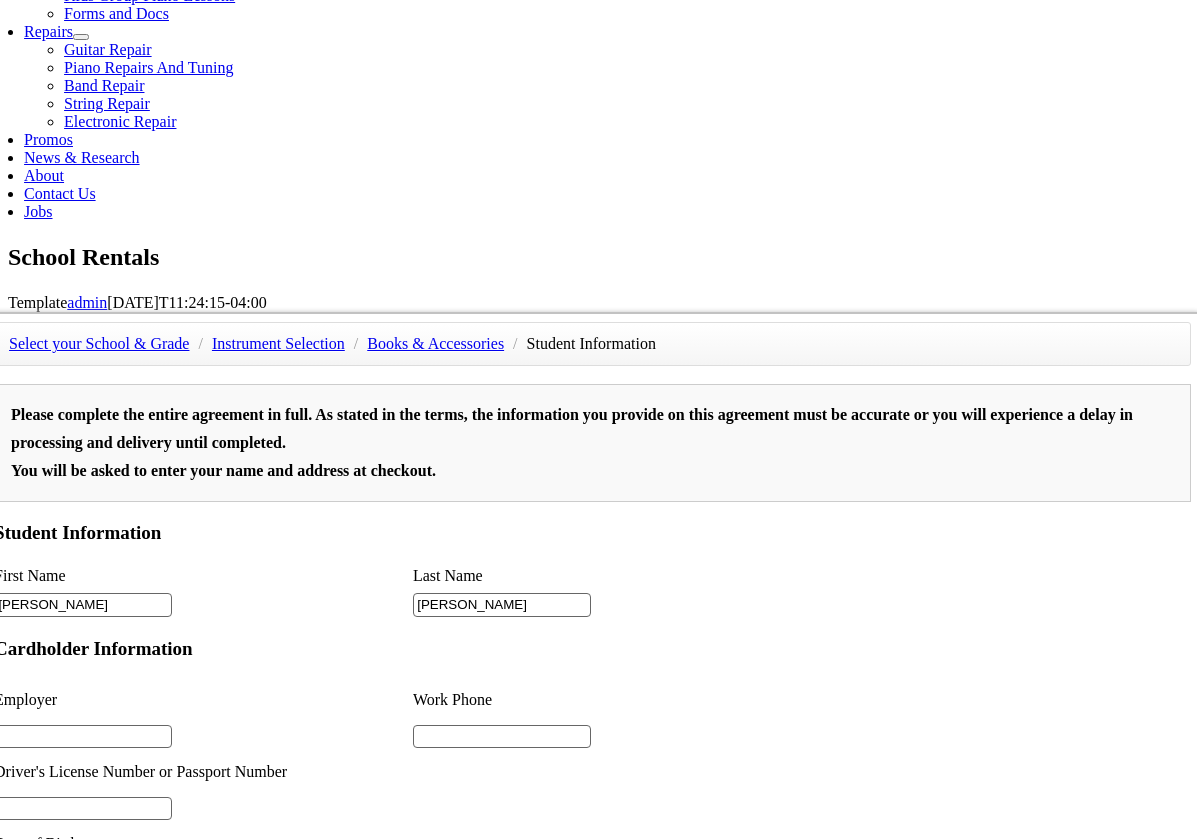 scroll, scrollTop: 995, scrollLeft: 0, axis: vertical 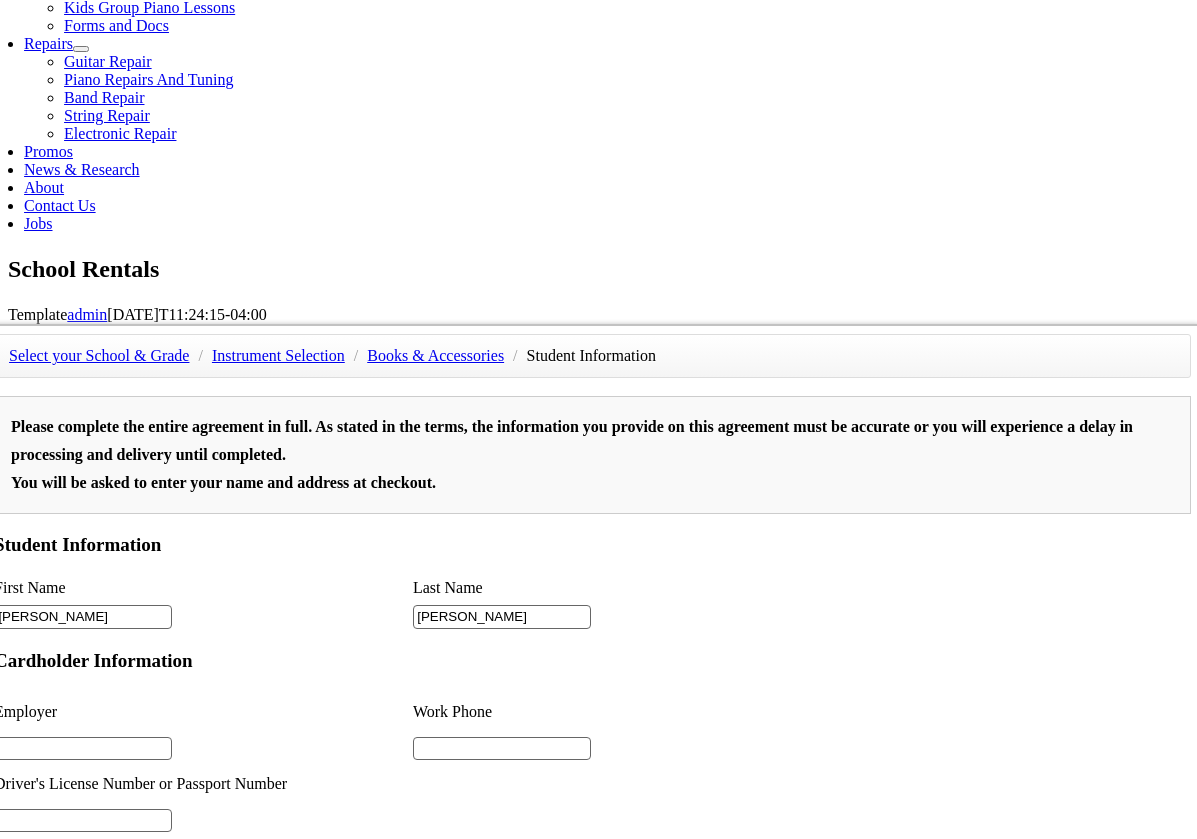type on "2" 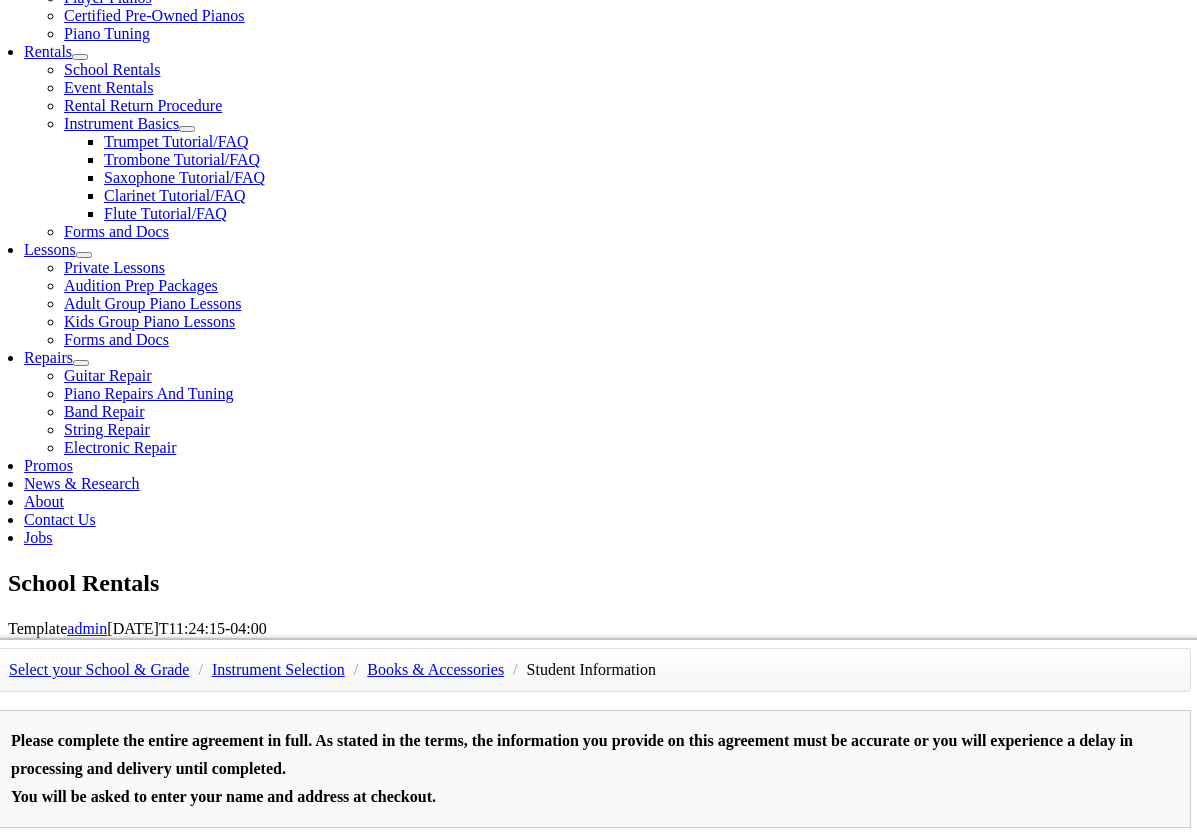 scroll, scrollTop: 680, scrollLeft: 0, axis: vertical 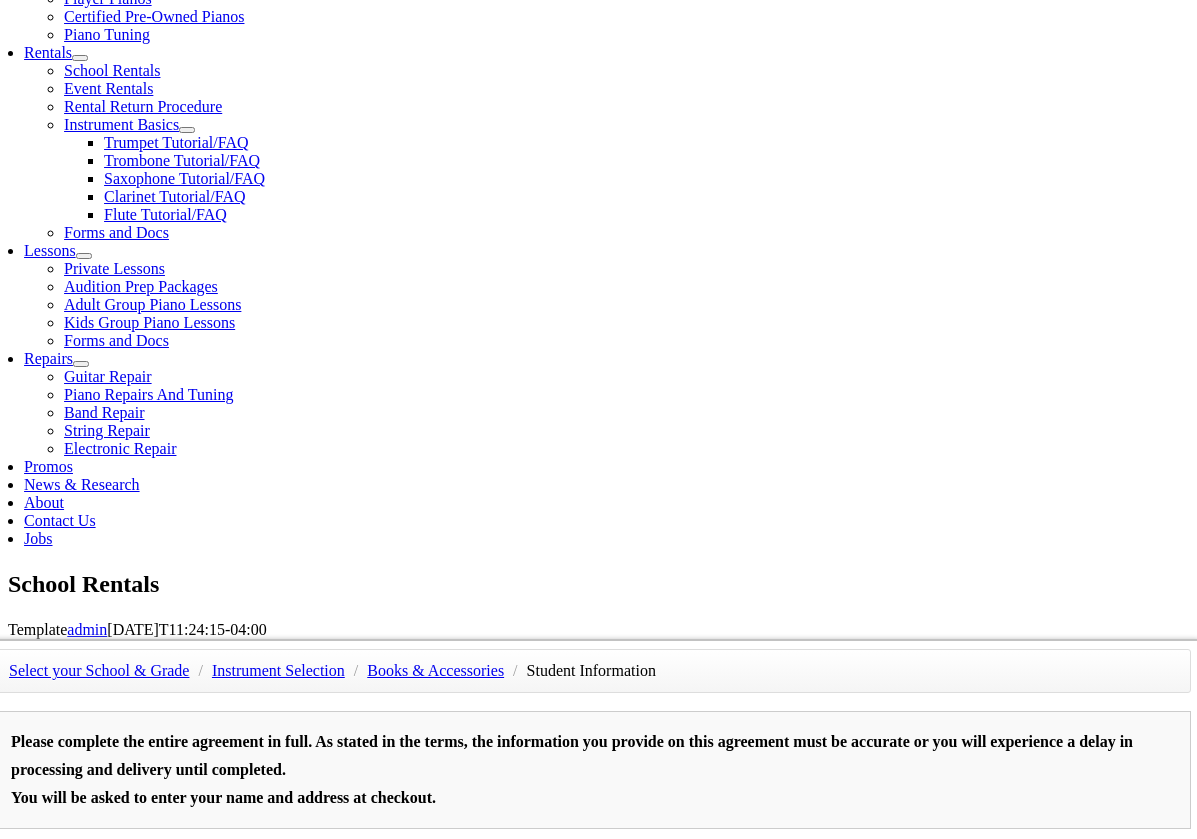 click at bounding box center [83, 1064] 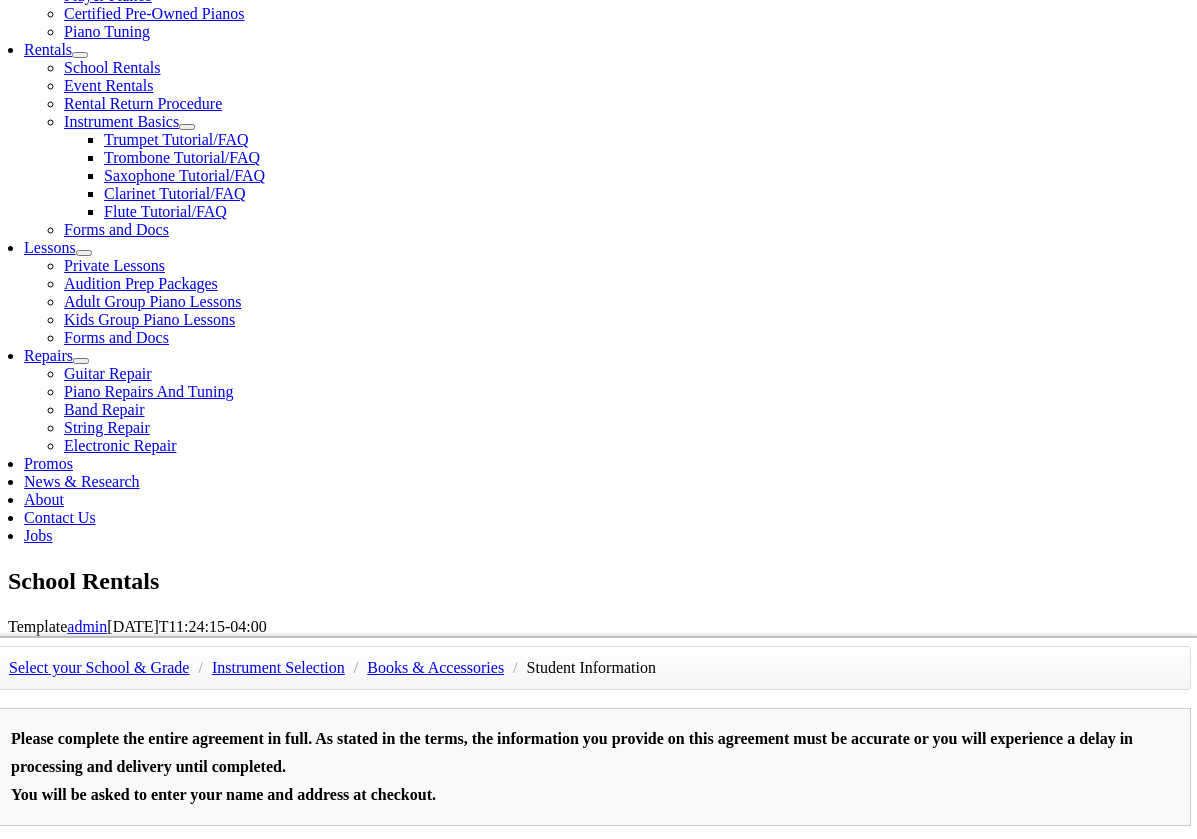 click on "08/30/2015" at bounding box center (83, 1205) 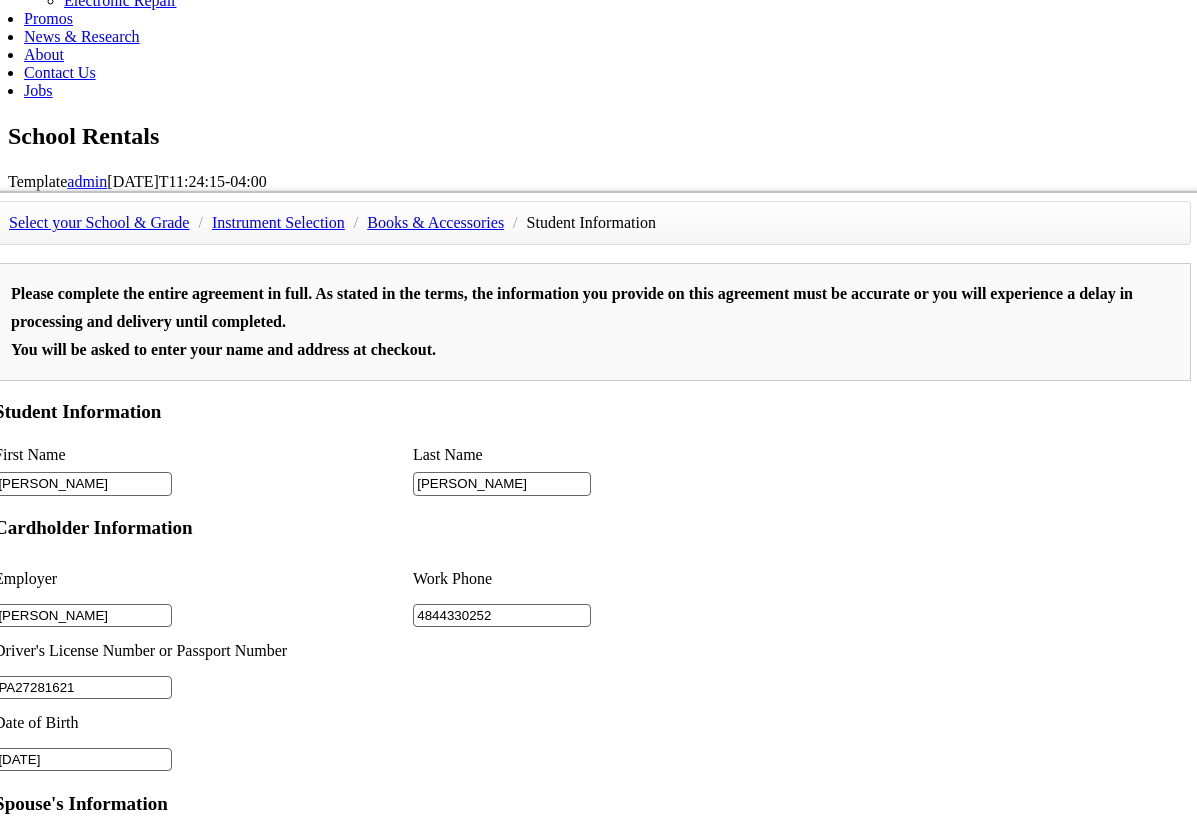scroll, scrollTop: 1141, scrollLeft: 0, axis: vertical 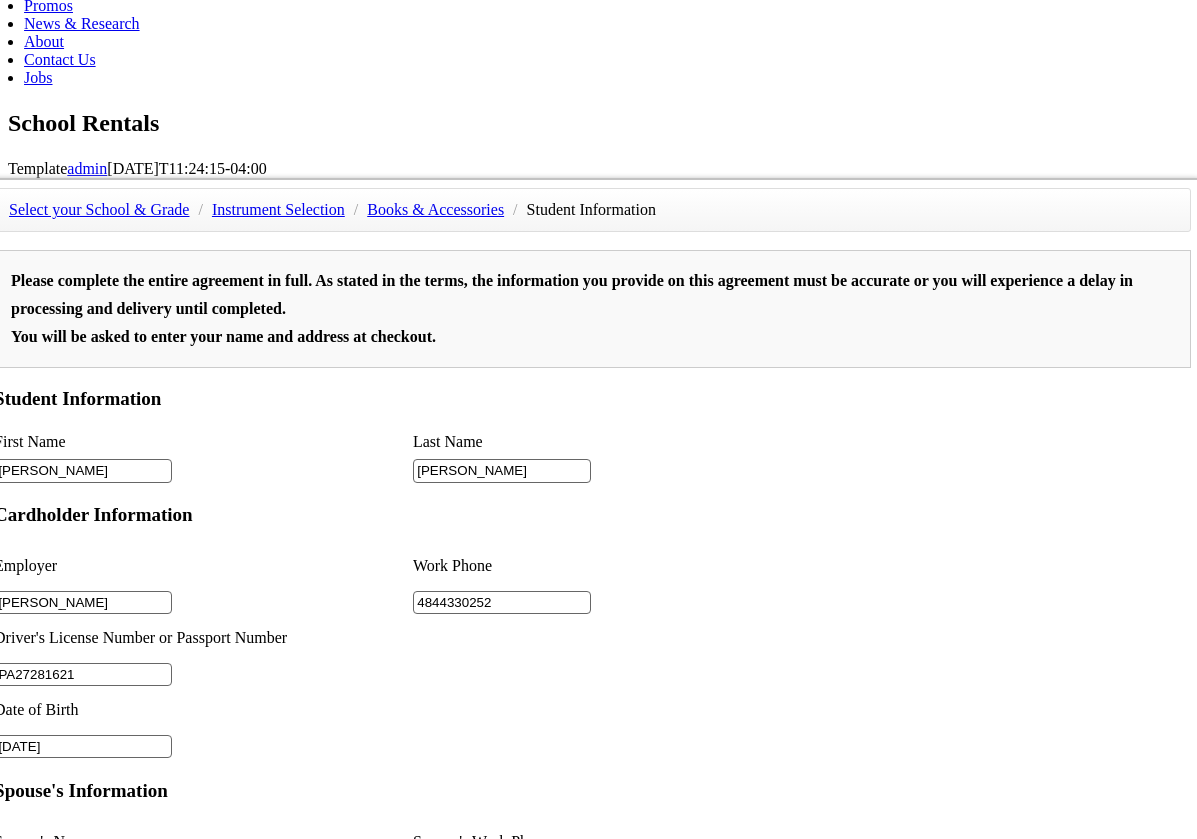 type on "PA27281621" 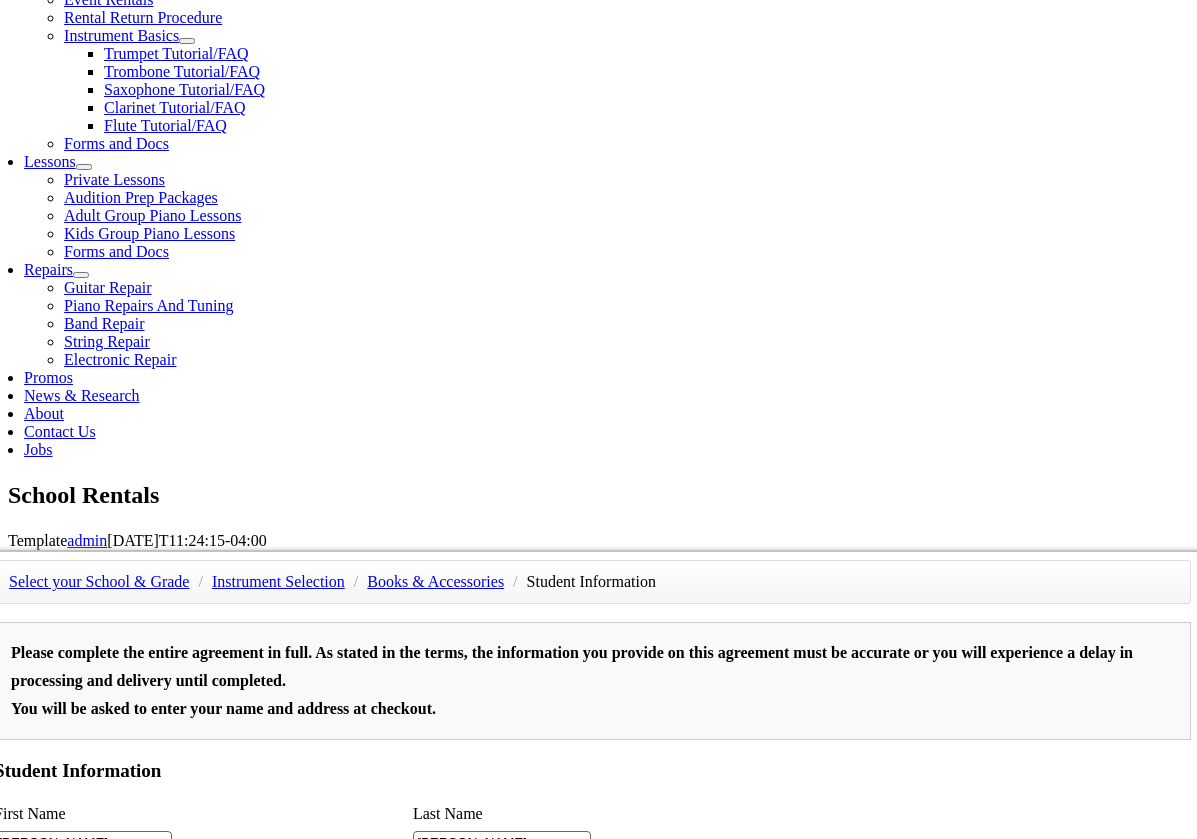 scroll, scrollTop: 768, scrollLeft: 0, axis: vertical 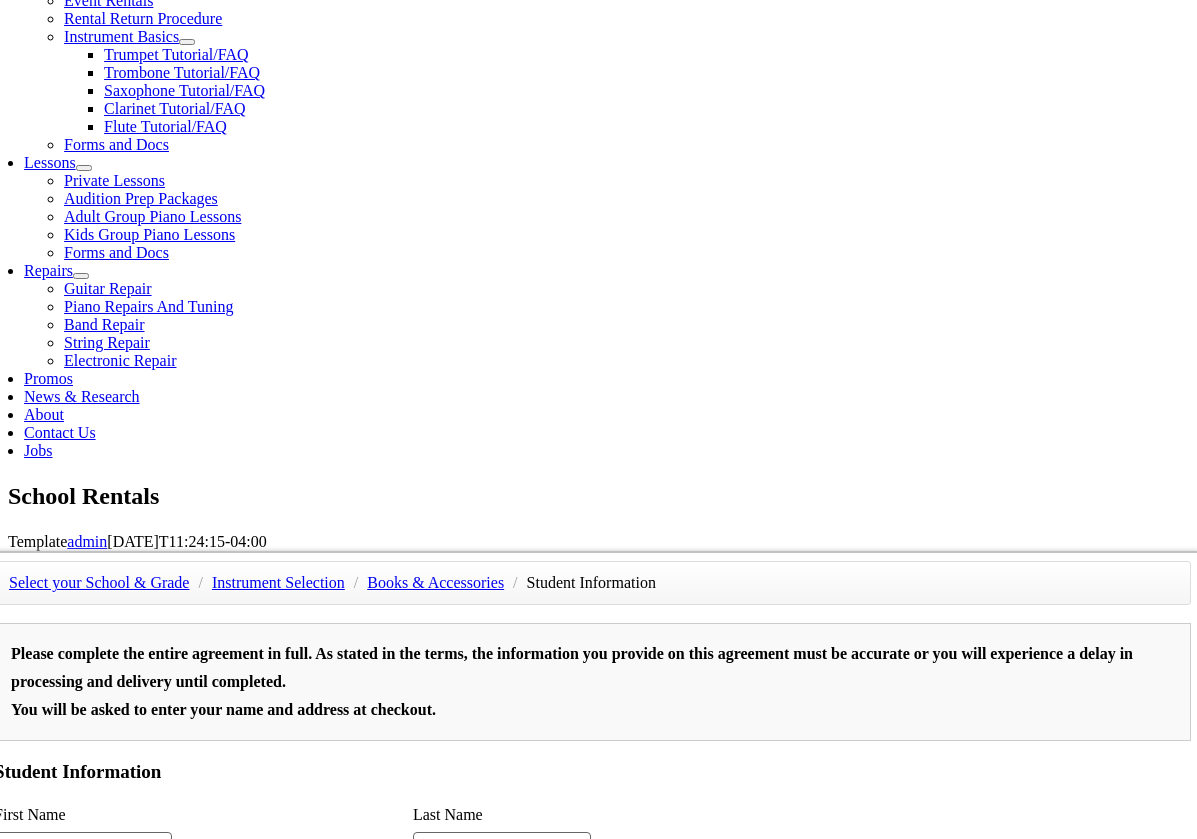 type on "8569812885" 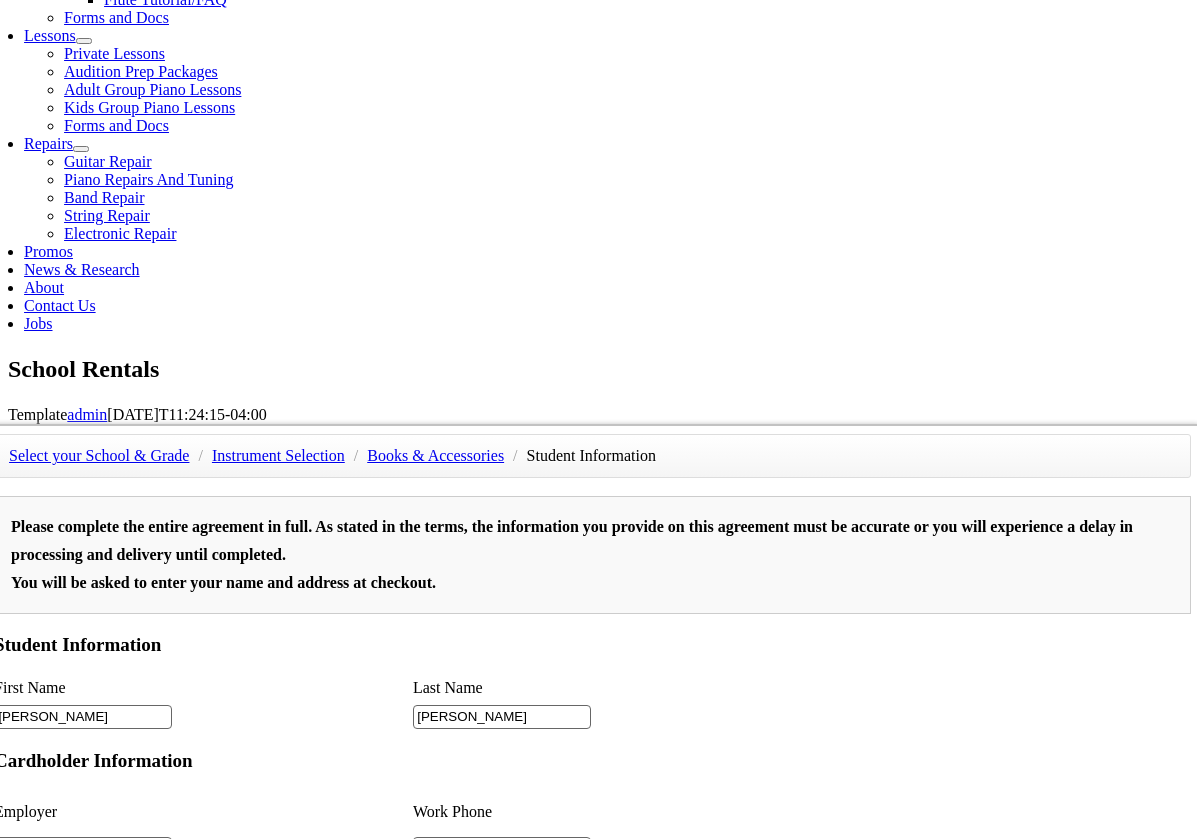 scroll, scrollTop: 1162, scrollLeft: 0, axis: vertical 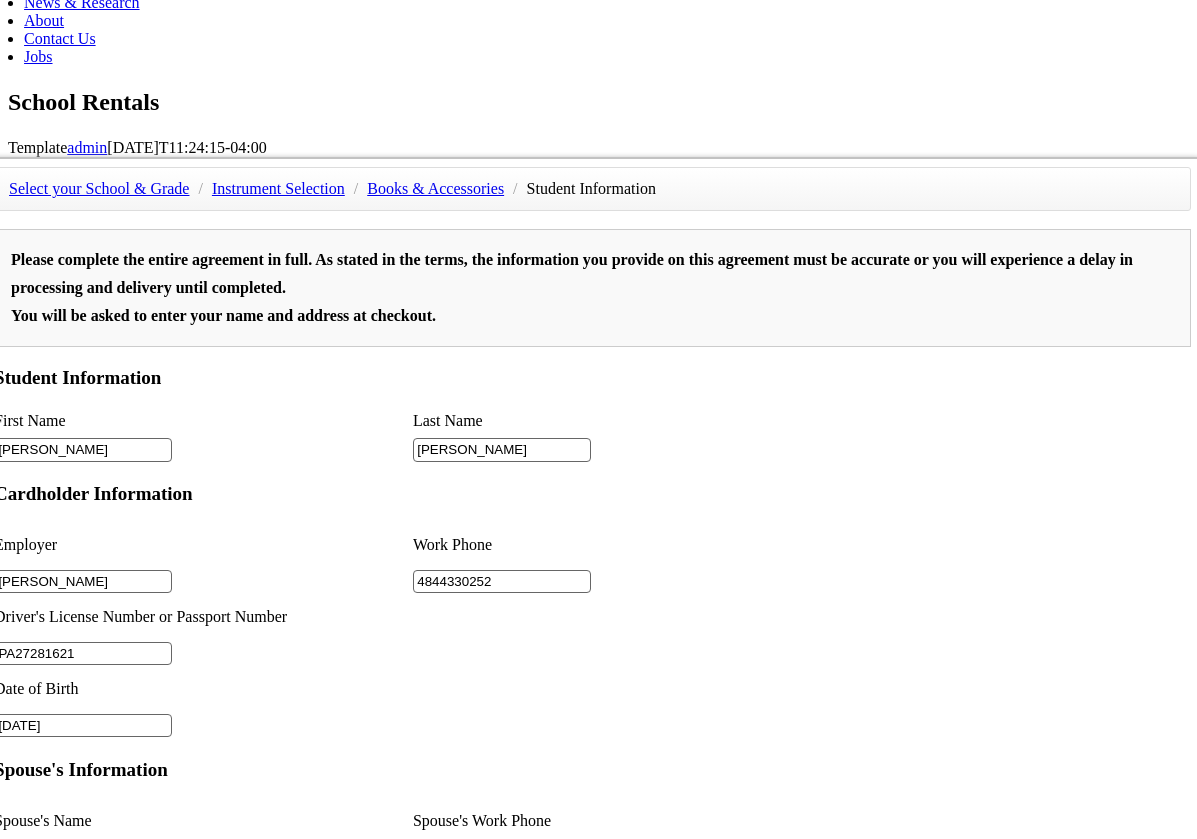 click on "I Agree & Add to Cart >>" at bounding box center [196, 1419] 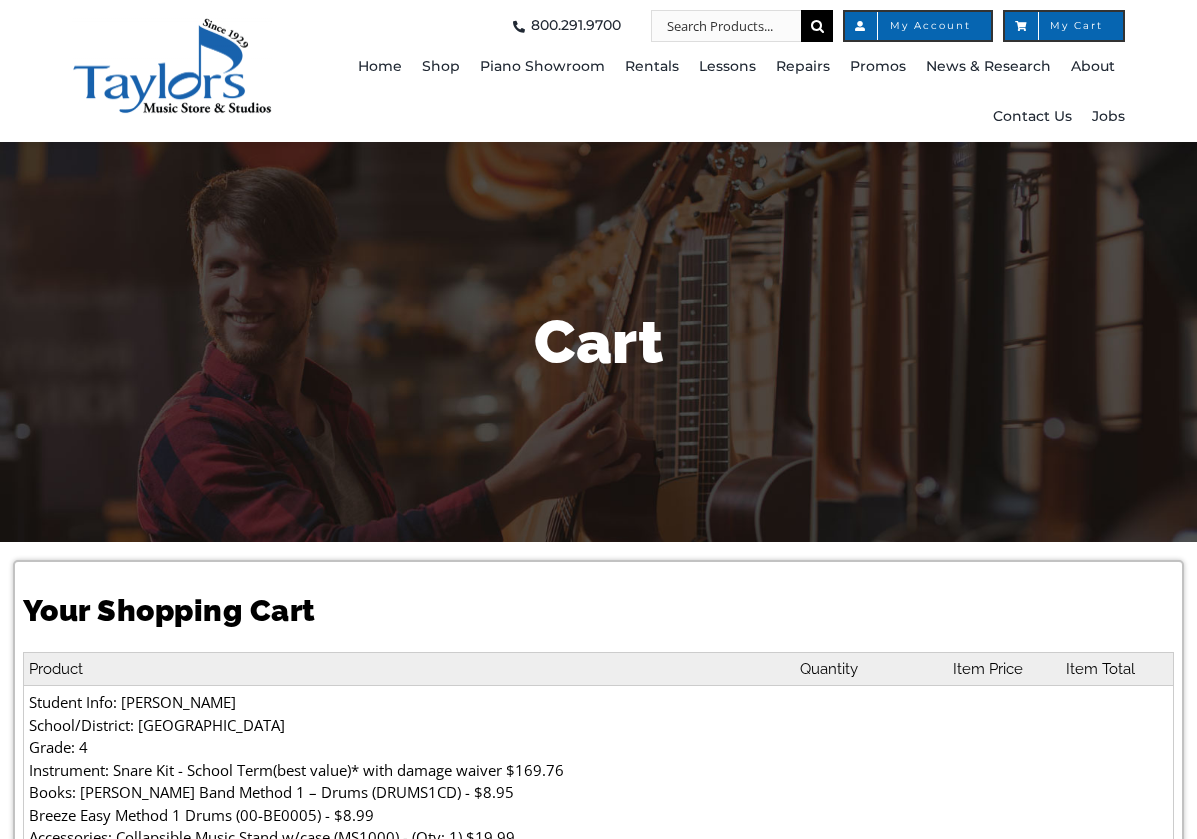 scroll, scrollTop: 0, scrollLeft: 0, axis: both 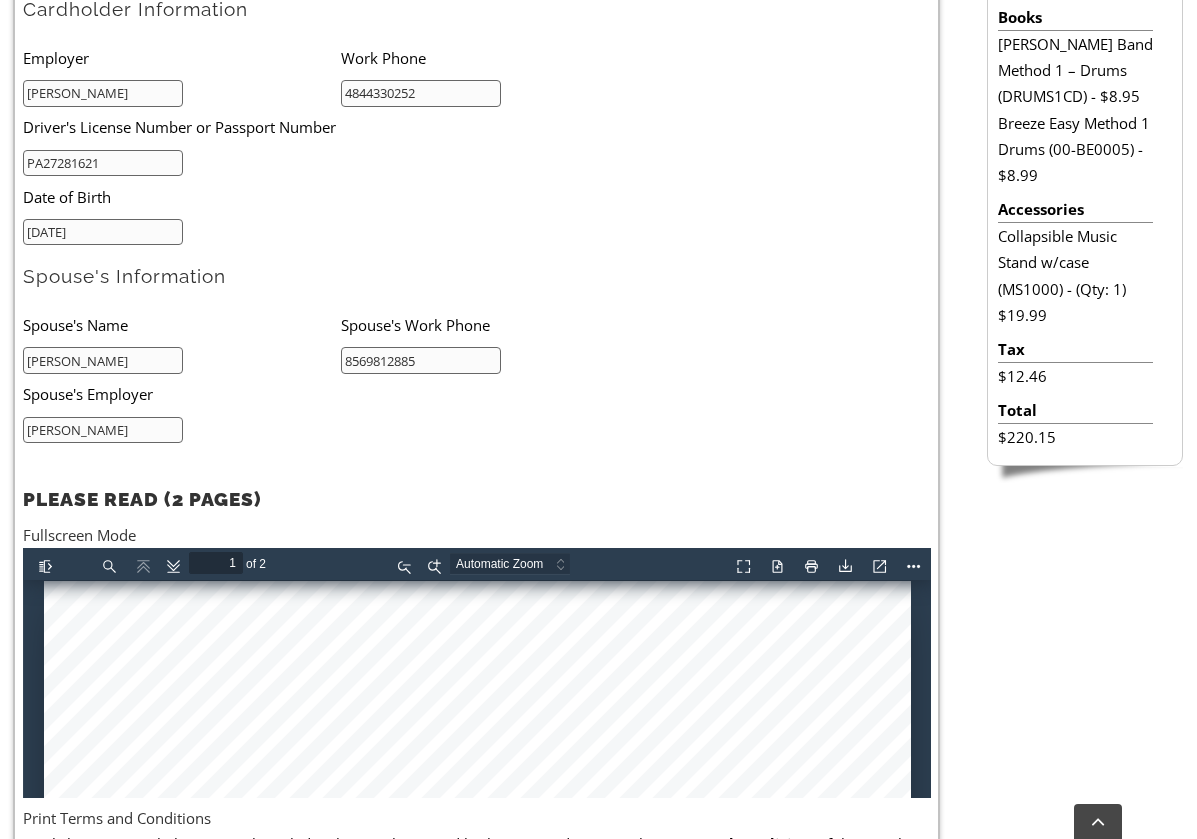 click on "[PERSON_NAME]" at bounding box center (103, 360) 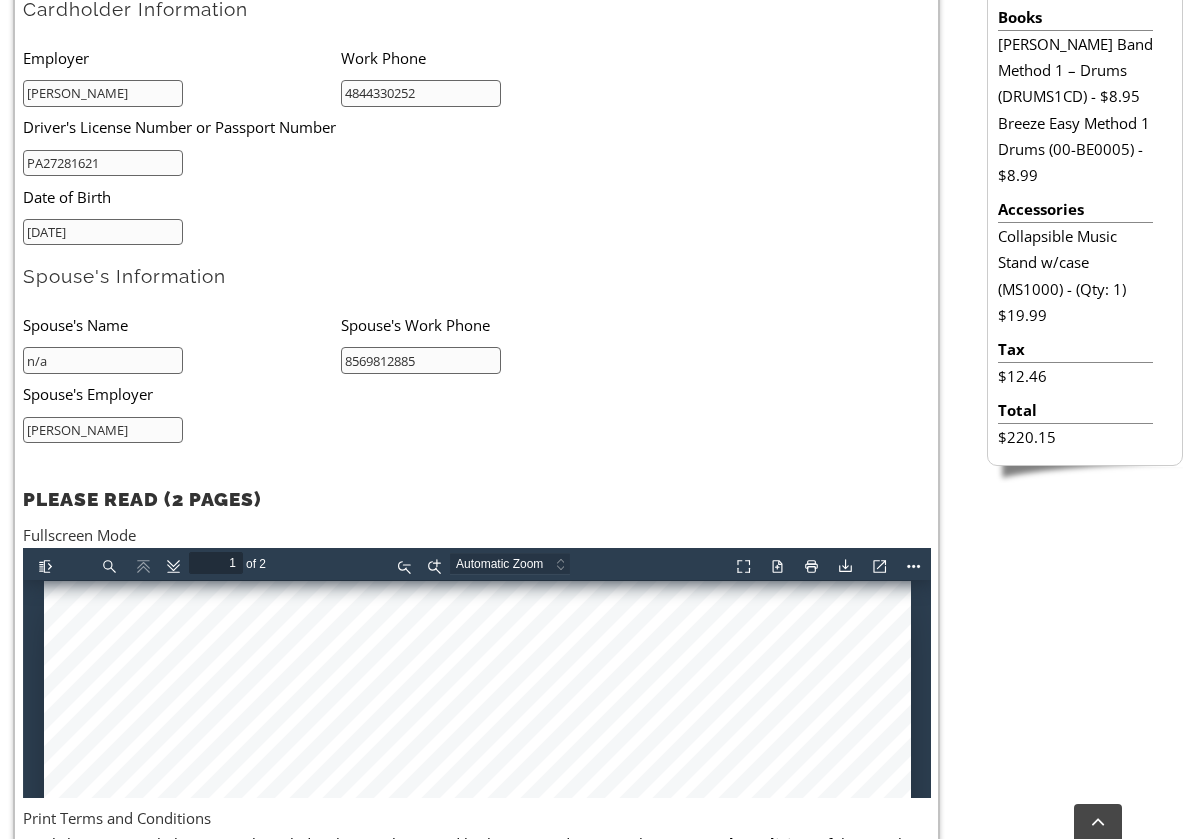 type on "n/a" 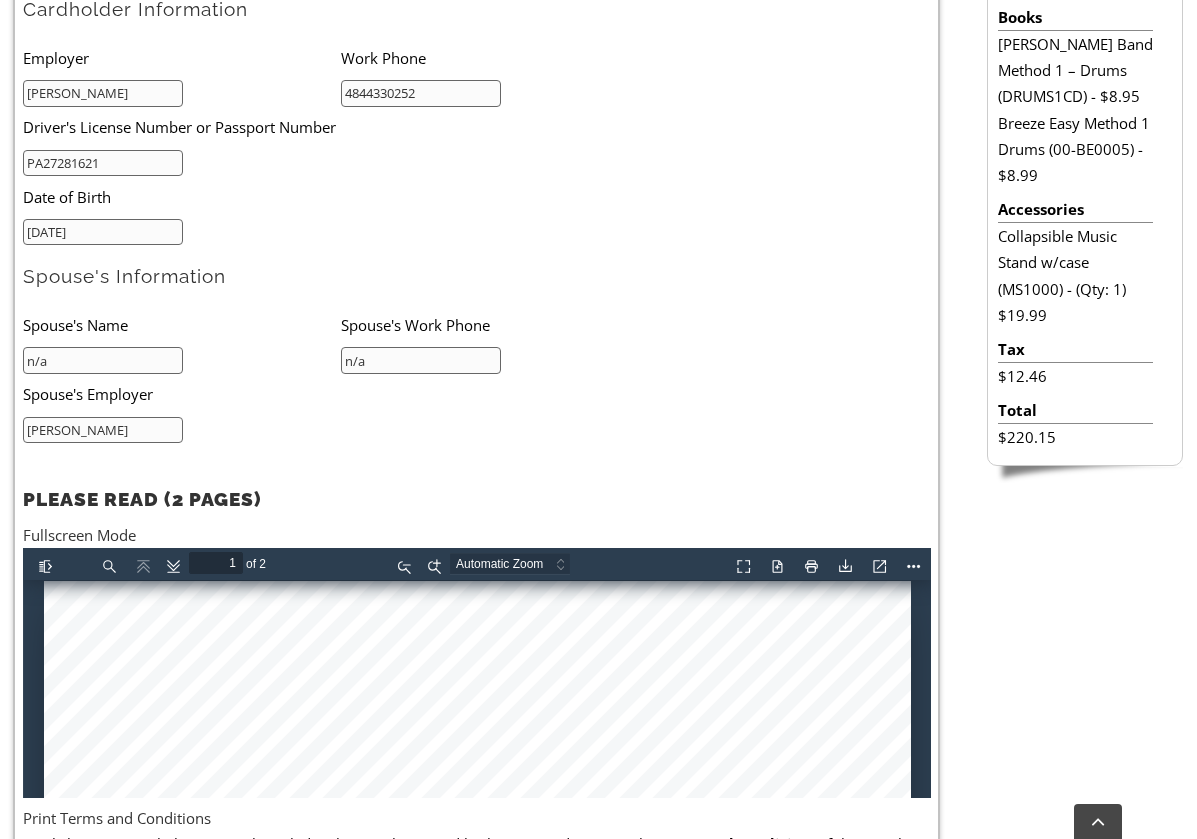 type on "n/a" 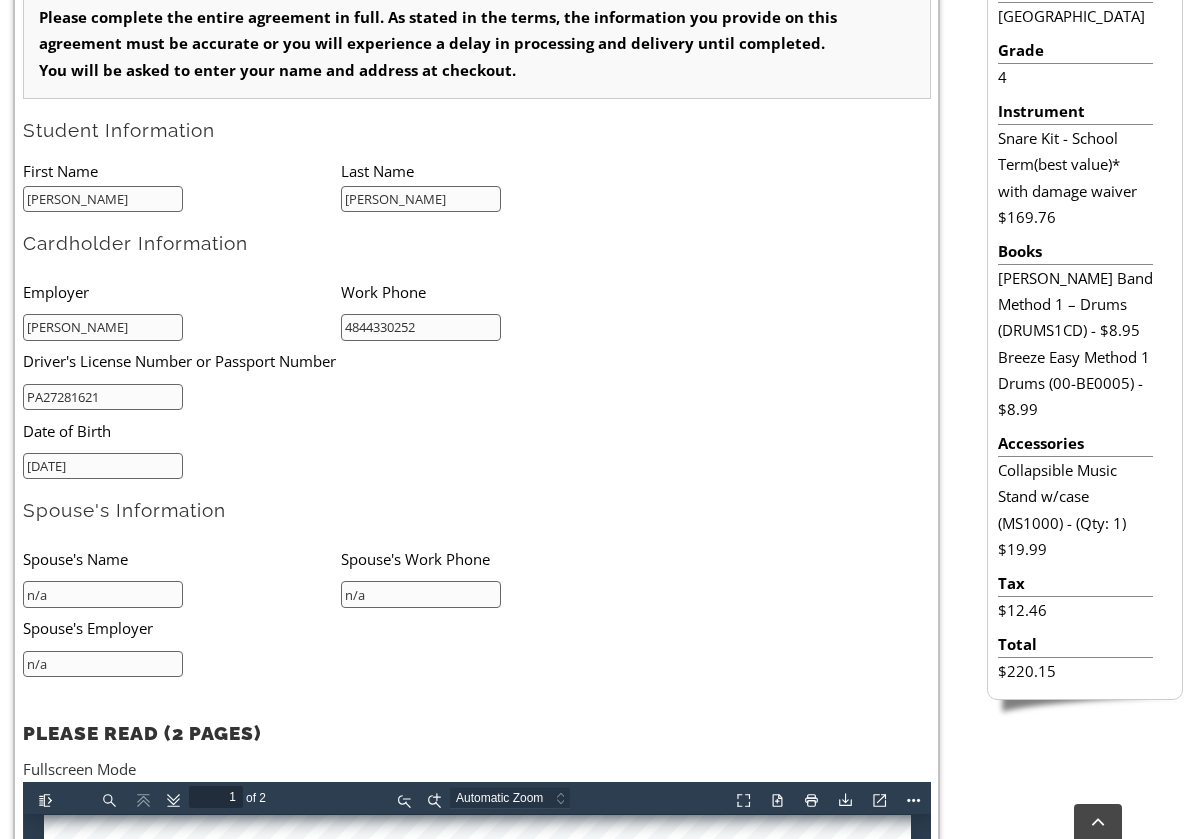 scroll, scrollTop: 597, scrollLeft: 0, axis: vertical 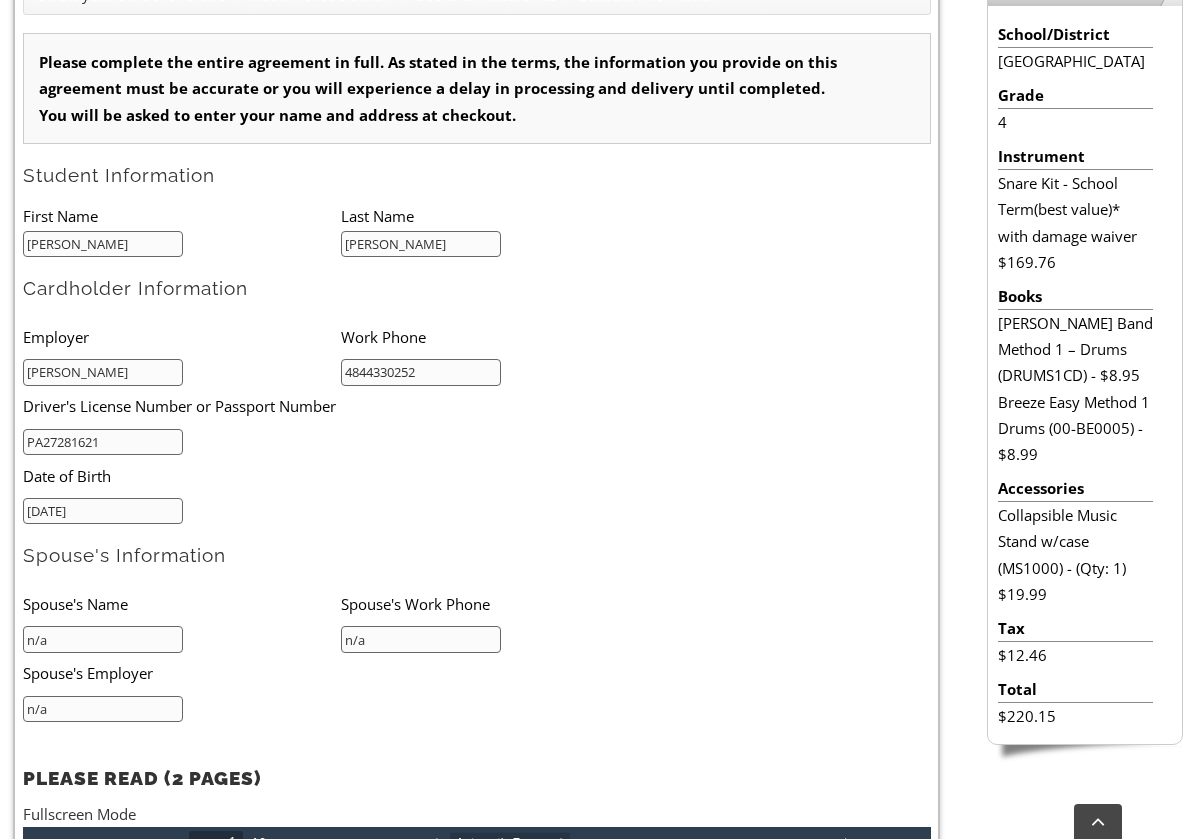 type on "n/a" 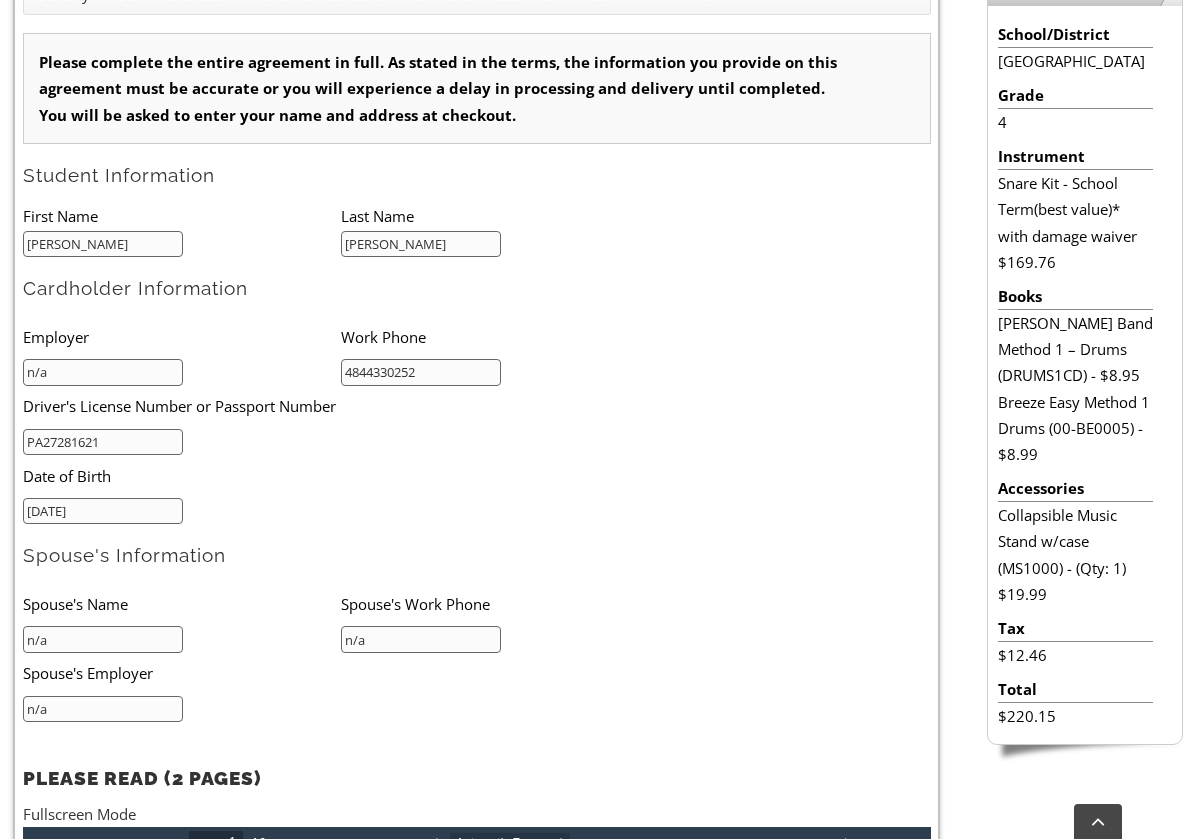 type on "n/a" 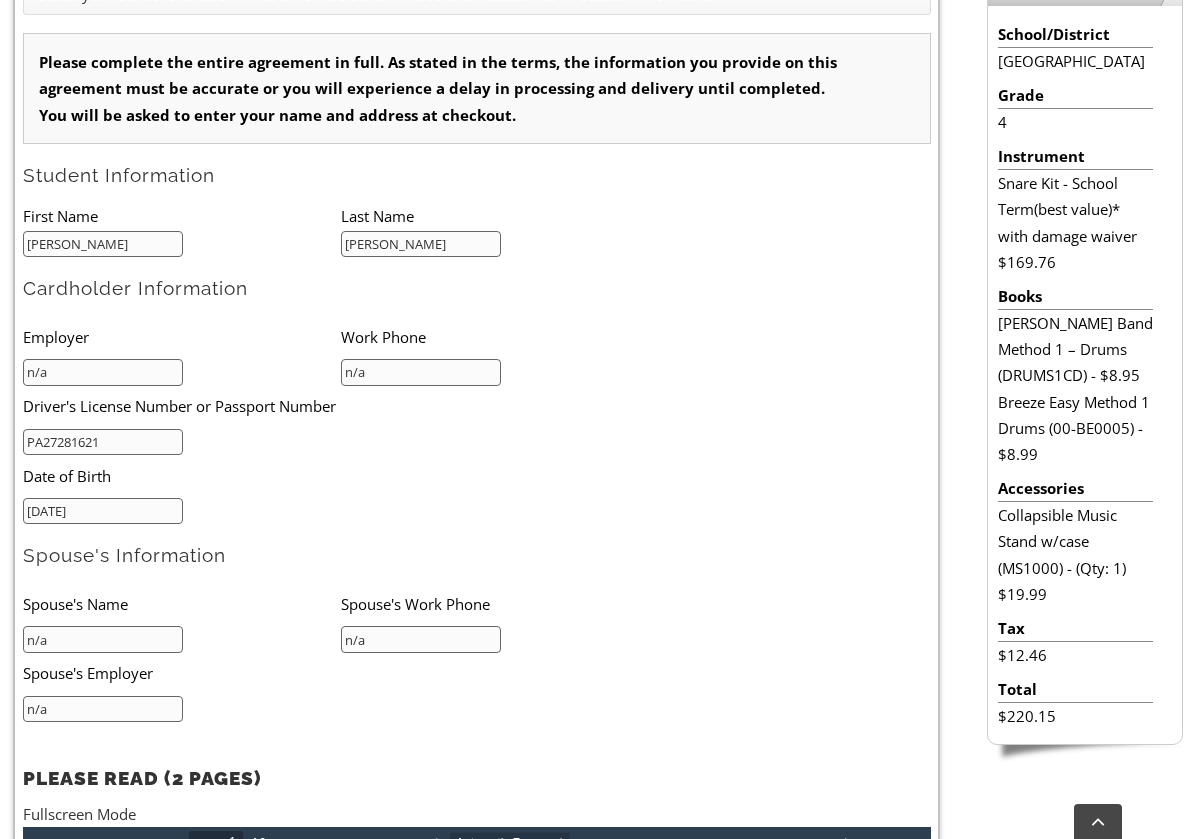 type on "n/a" 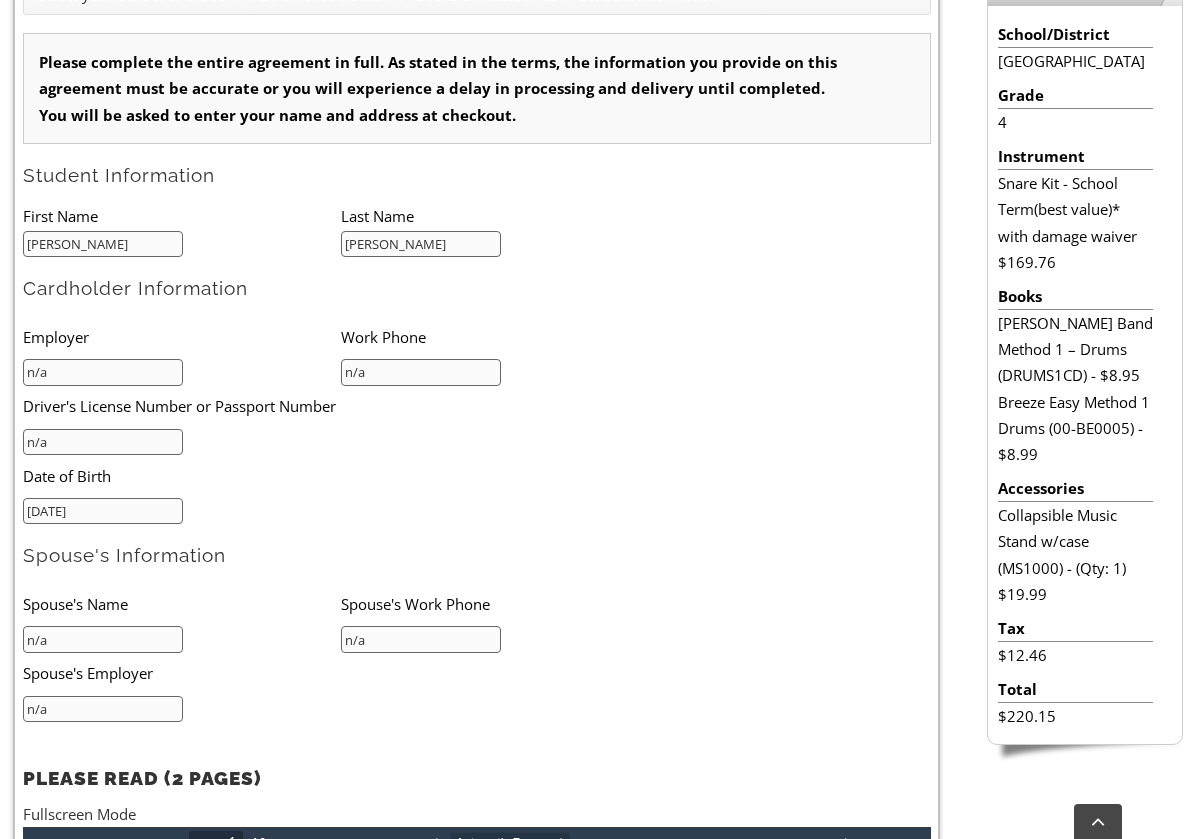 type on "n/a" 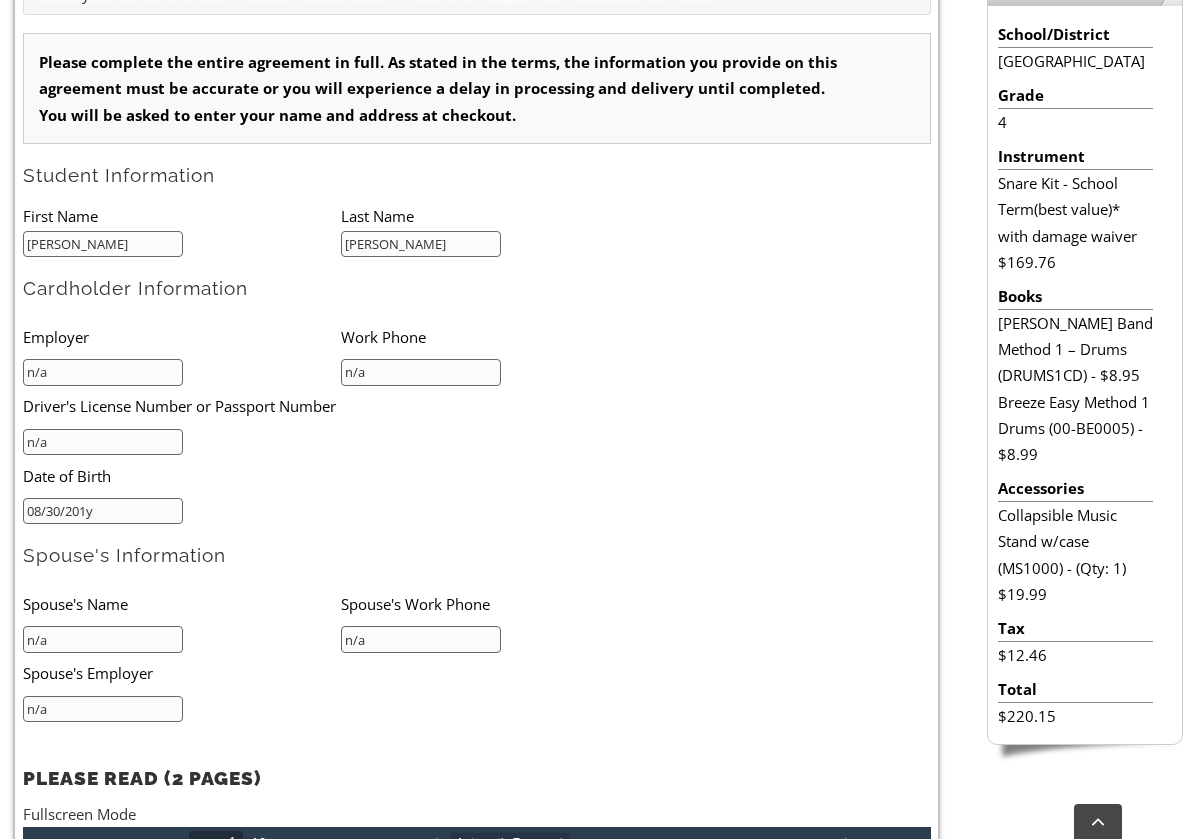 type on "08/30/2015" 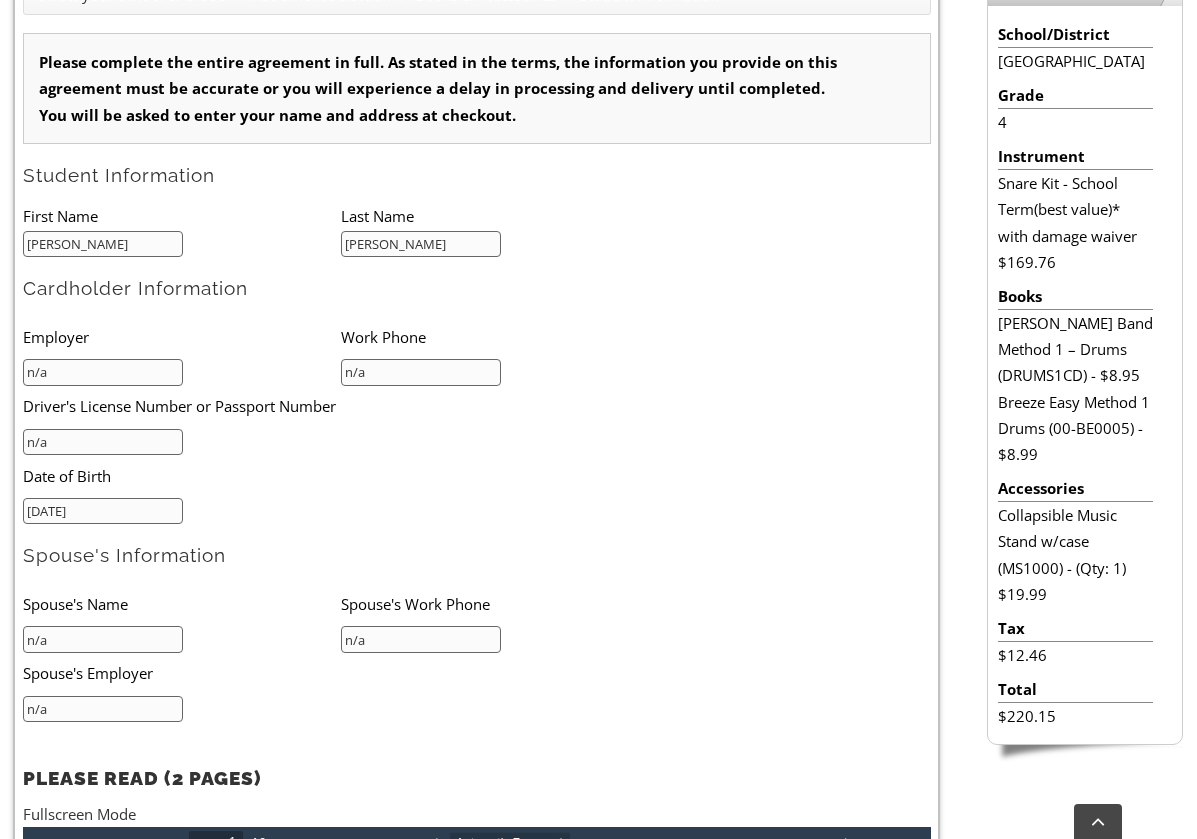 click on "Date of Birth" at bounding box center (309, 475) 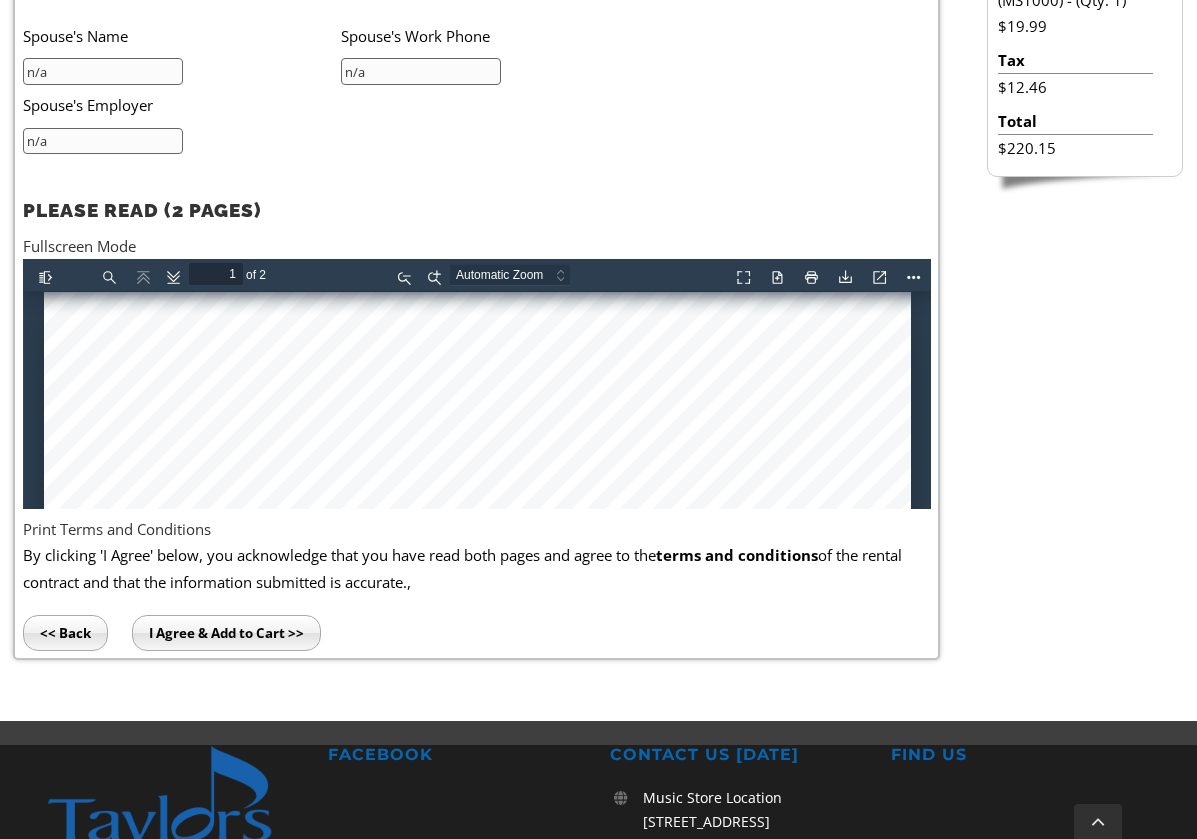 scroll, scrollTop: 1200, scrollLeft: 0, axis: vertical 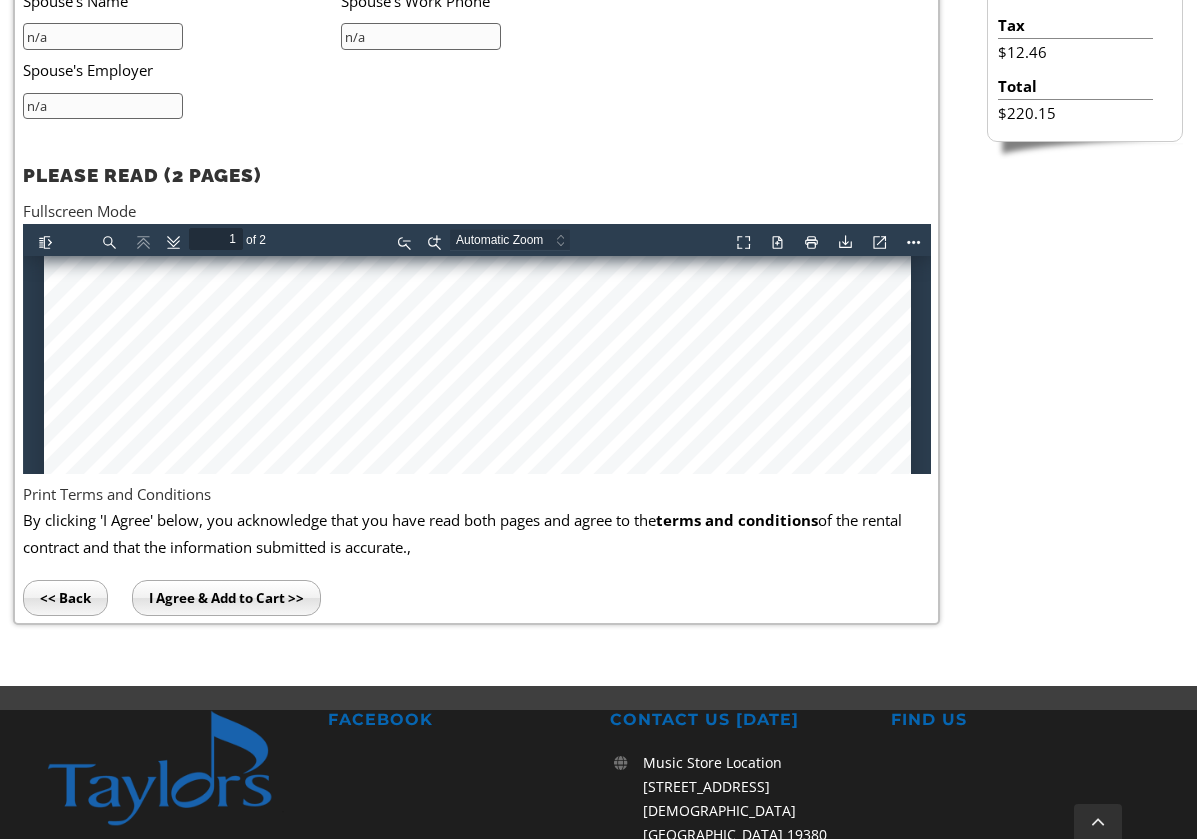 click on "I Agree & Add to Cart >>" at bounding box center (226, 598) 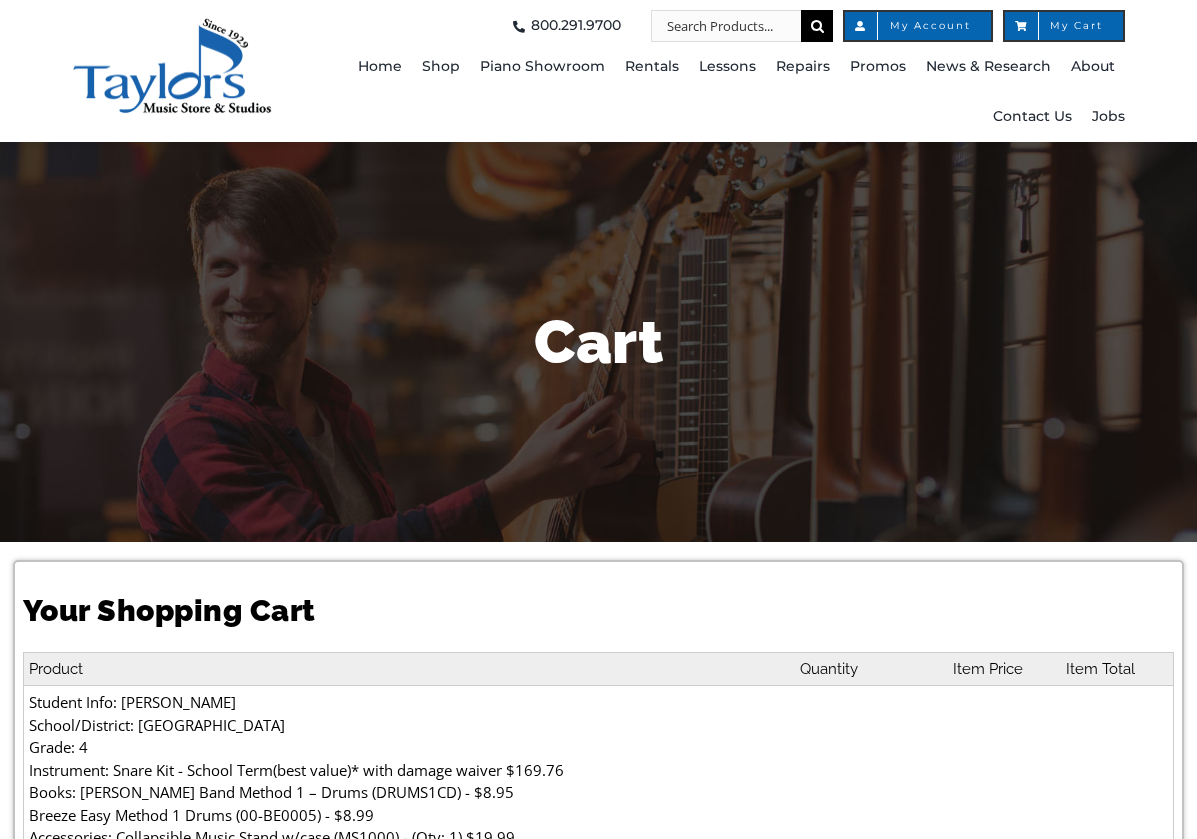 scroll, scrollTop: 0, scrollLeft: 0, axis: both 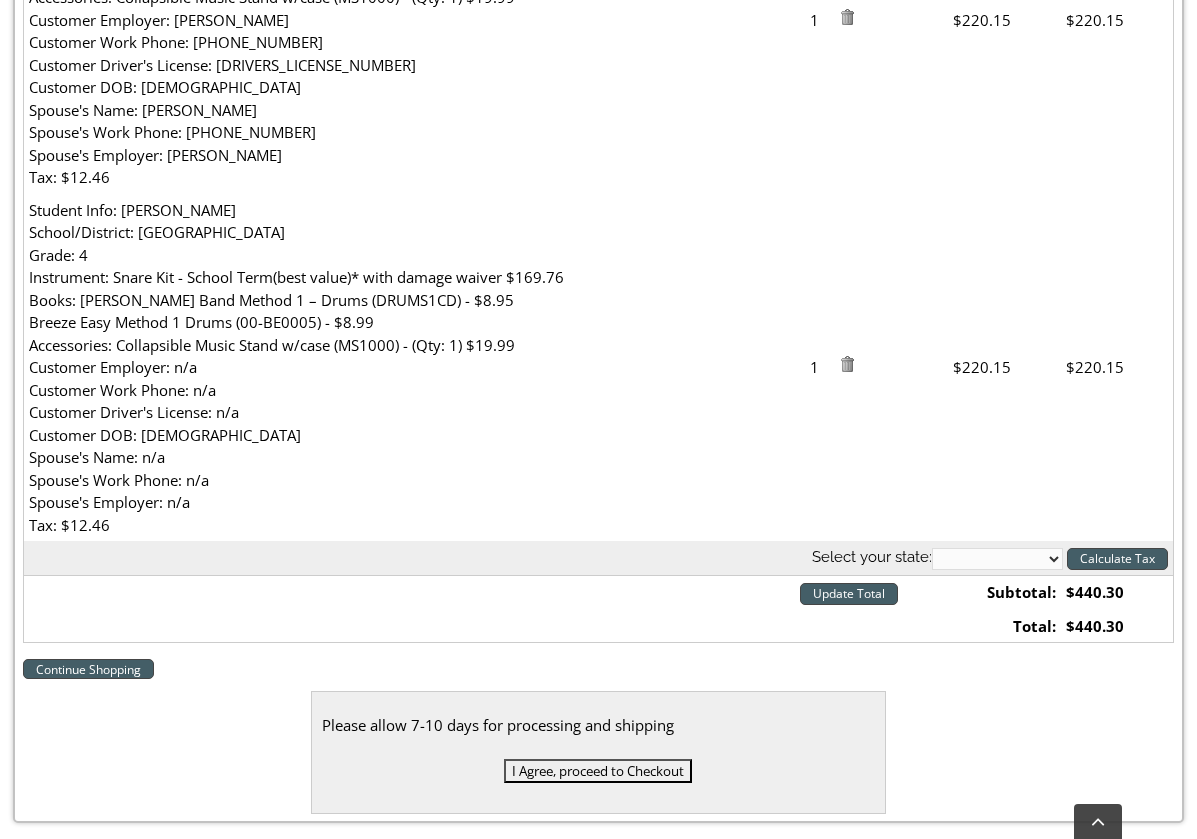click on "Update Total" at bounding box center [849, 594] 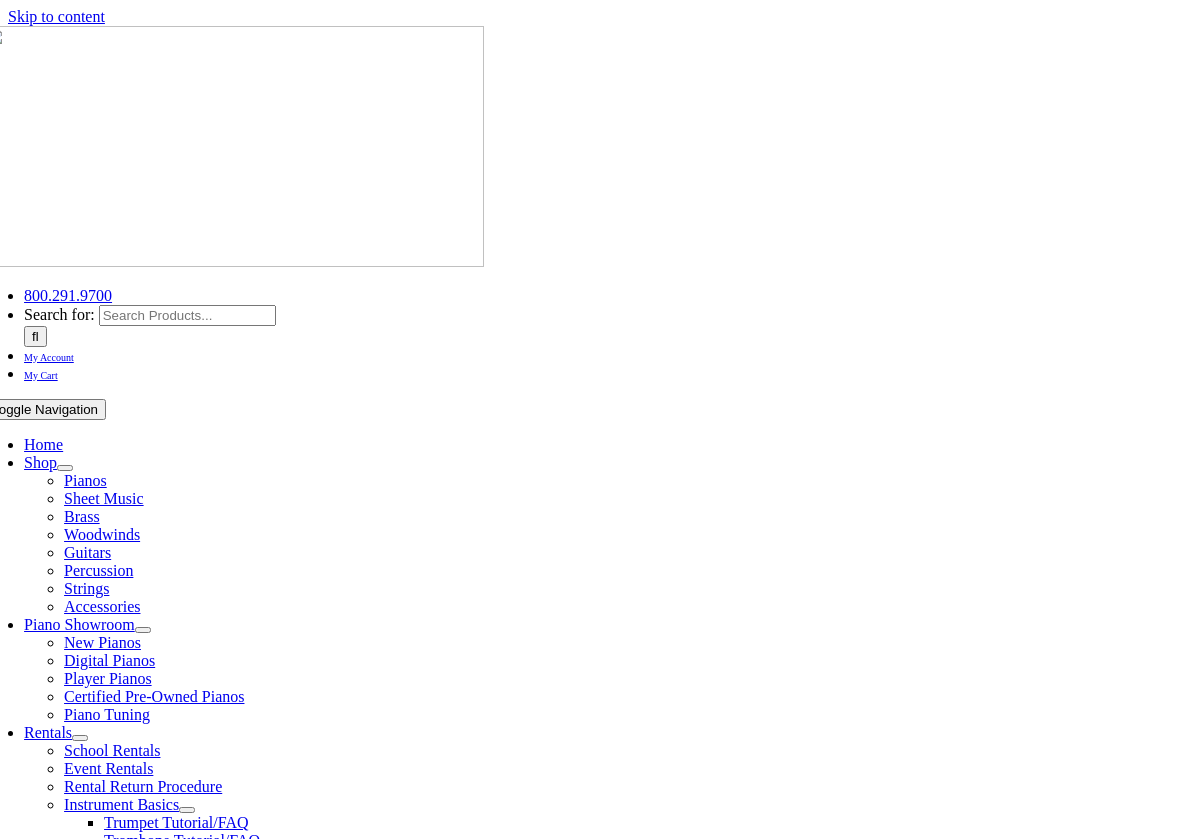 scroll, scrollTop: 0, scrollLeft: 0, axis: both 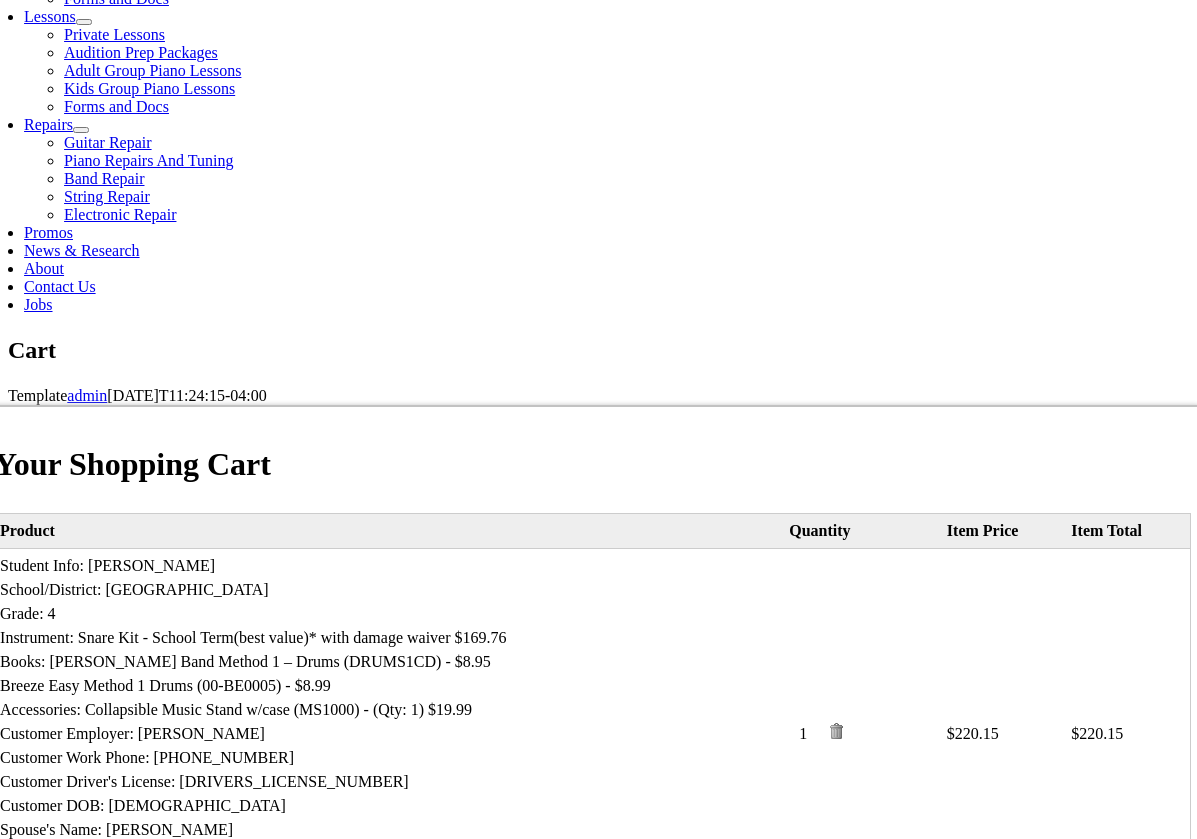 click on "Continue Shopping" at bounding box center [53, 1419] 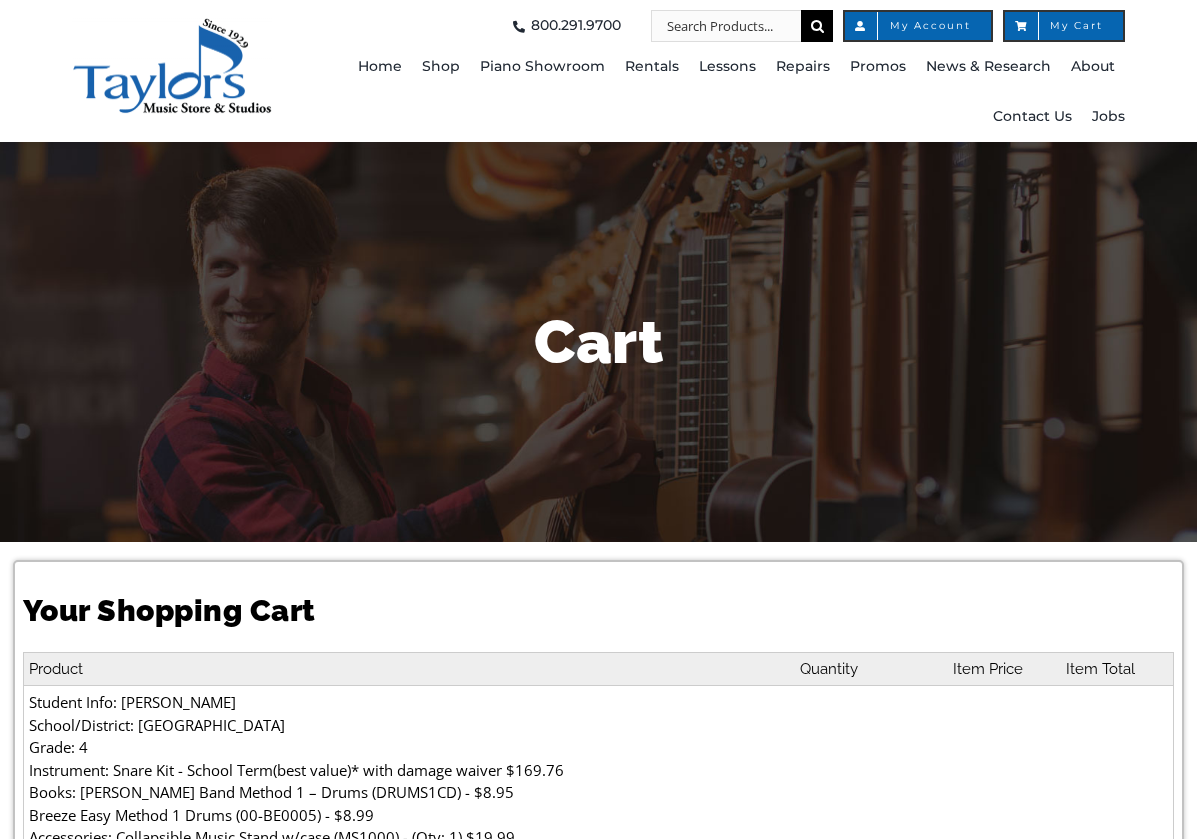 scroll, scrollTop: 0, scrollLeft: 0, axis: both 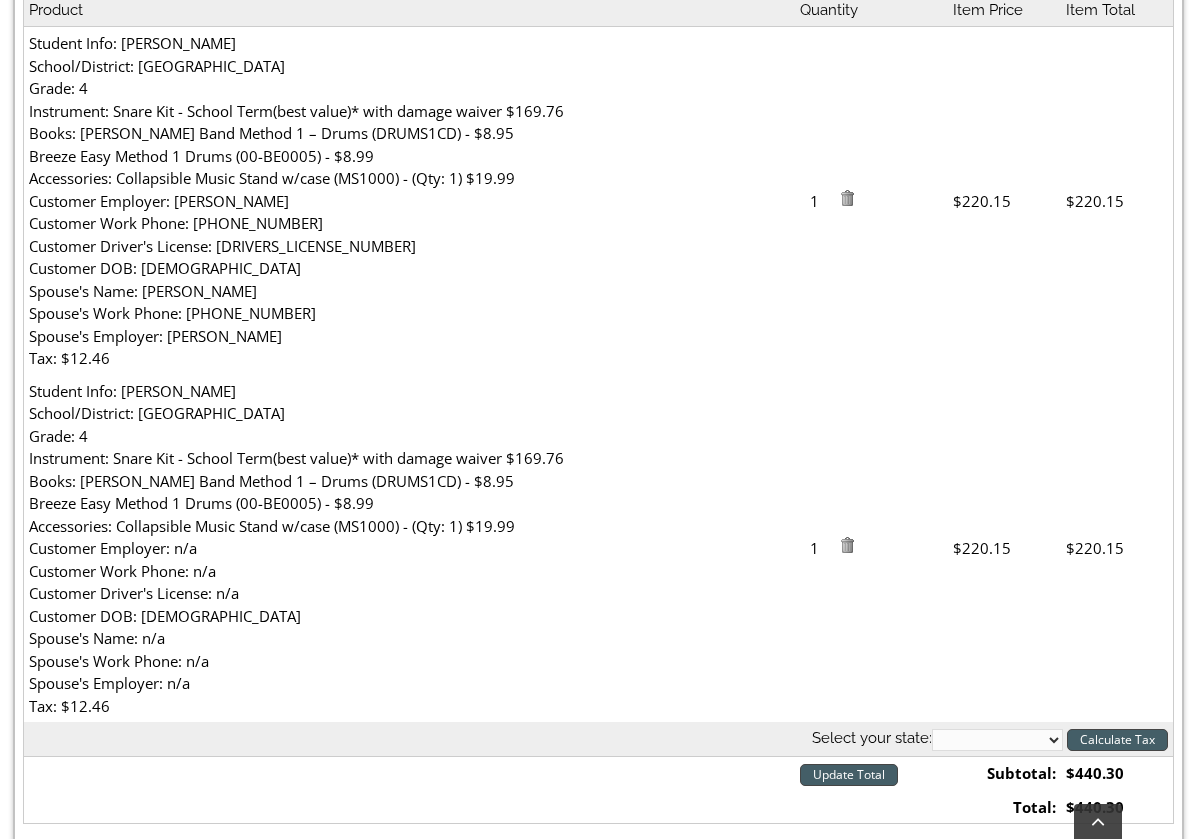 click at bounding box center [847, 198] 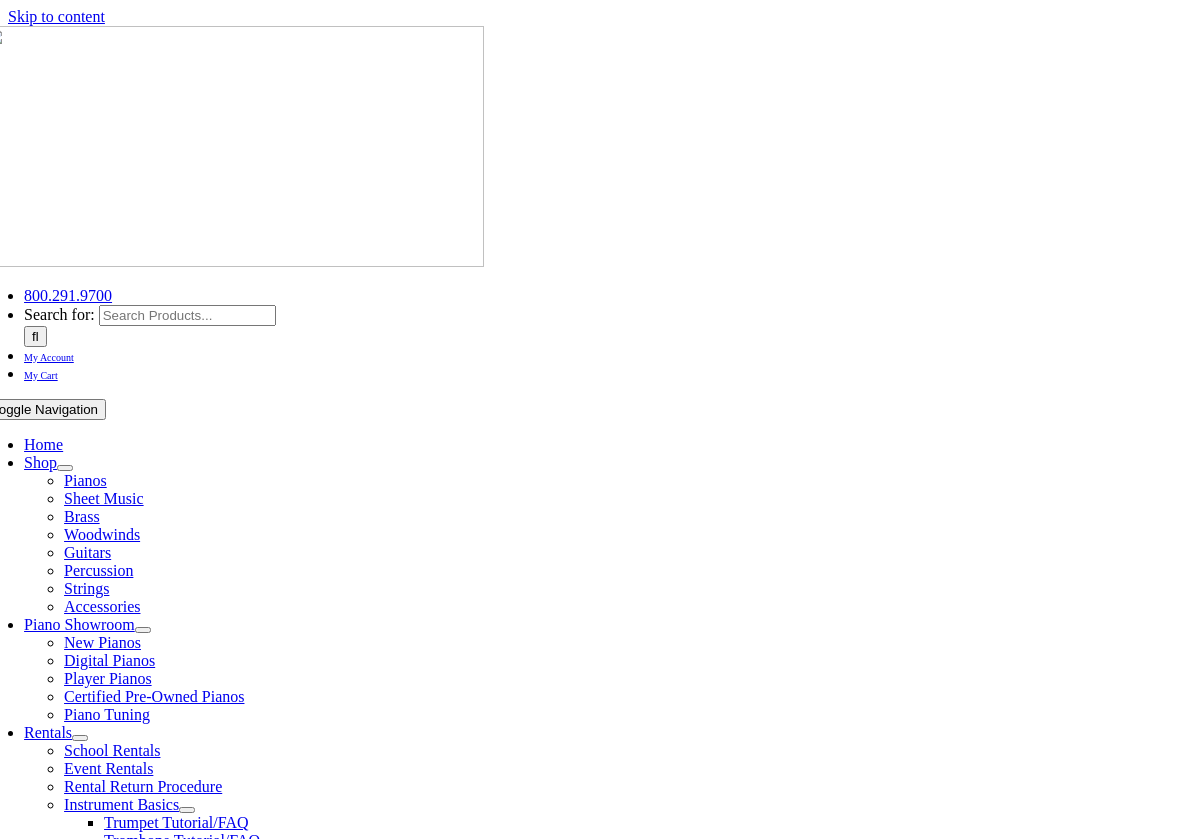 scroll, scrollTop: 0, scrollLeft: 0, axis: both 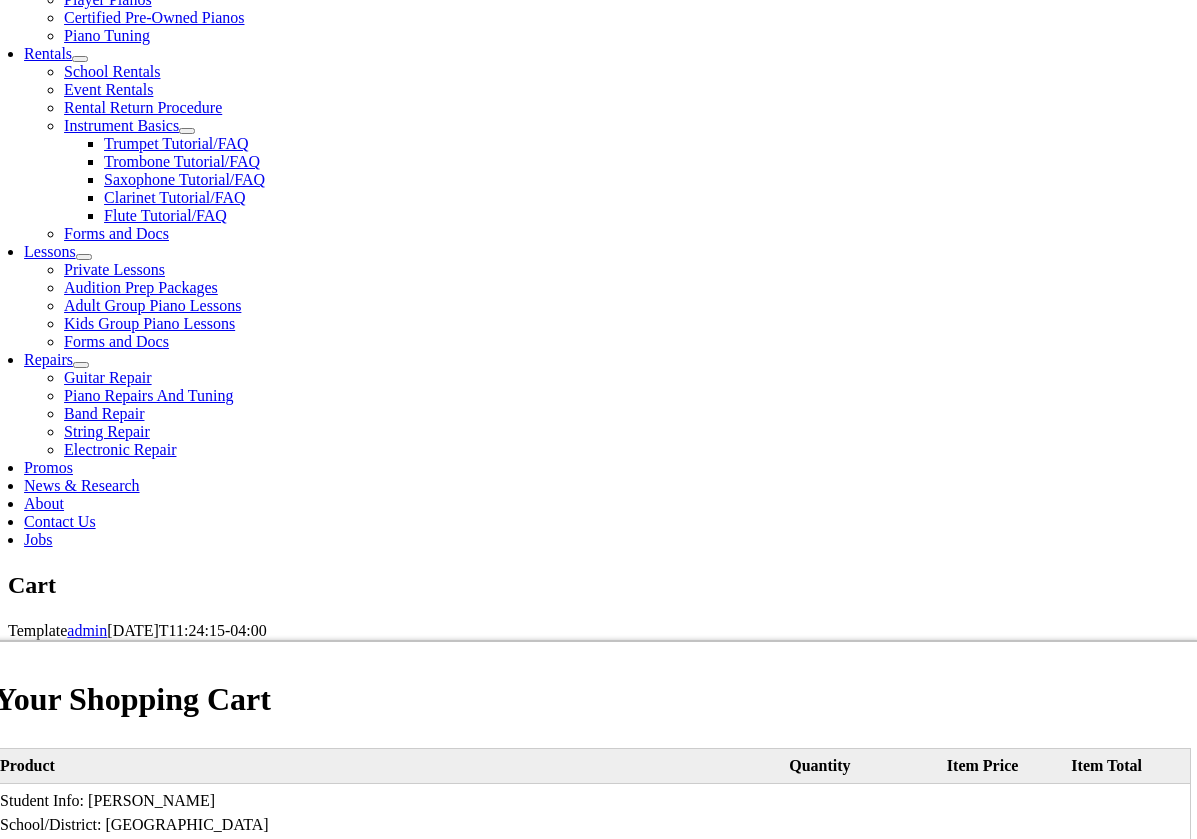 click on "Select your state:
[US_STATE] [US_STATE]  [US_STATE] [US_STATE] [US_STATE]  [US_STATE] [US_STATE] [US_STATE] D. C. [US_STATE] [US_STATE]  [US_STATE] [US_STATE] [US_STATE] [US_STATE] [US_STATE] [US_STATE] [US_STATE] [US_STATE] [US_STATE] [US_STATE] [US_STATE] [US_STATE] [US_STATE] [US_STATE] [US_STATE] [US_STATE] [US_STATE] [US_STATE] [US_STATE] [US_STATE] [US_STATE] [US_STATE] [US_STATE] [US_STATE] [US_STATE] [US_STATE] [US_STATE] [US_STATE] [US_STATE] [US_STATE] [US_STATE] [US_STATE] [US_STATE] [US_STATE] [US_STATE] [US_STATE][PERSON_NAME][US_STATE] [US_STATE][PERSON_NAME] [US_STATE] [US_STATE] Armed Forces (AA) Armed Forces (AE) Armed Forces (AP)
Calculate Tax" at bounding box center (593, 1171) 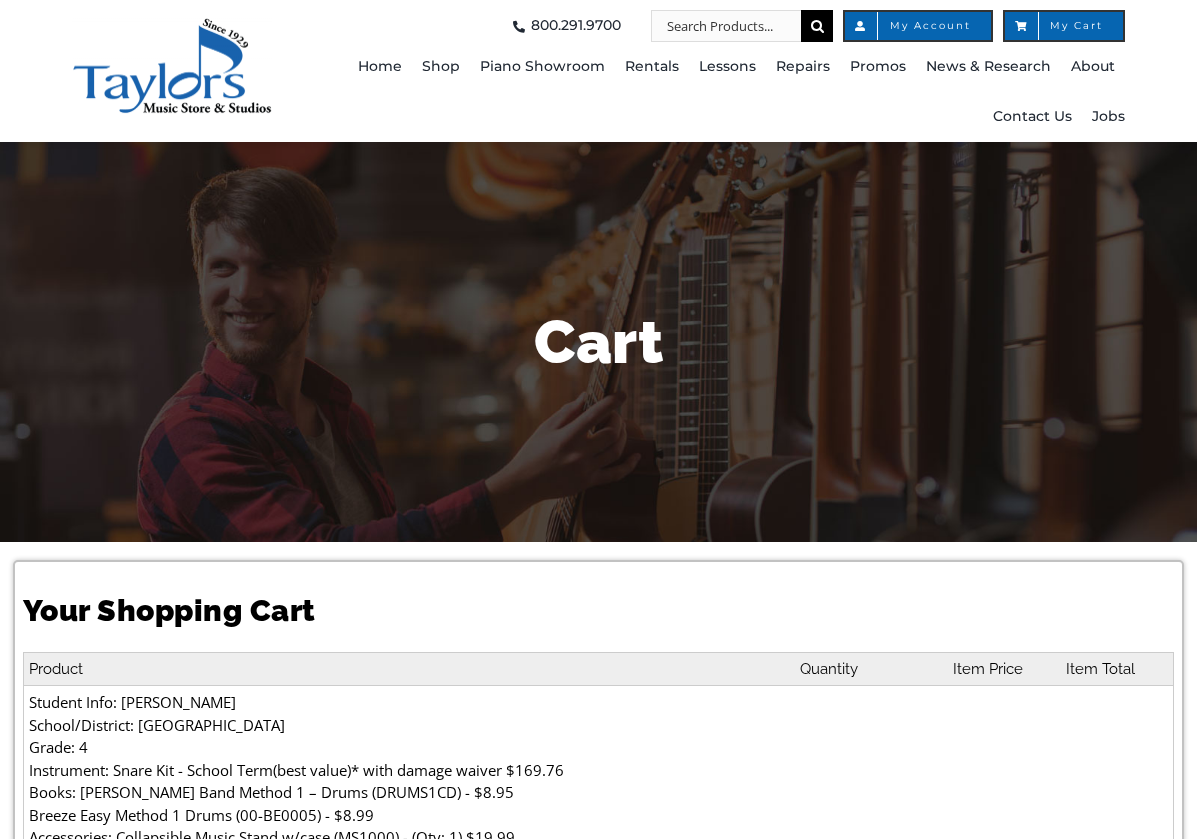 select on "PA" 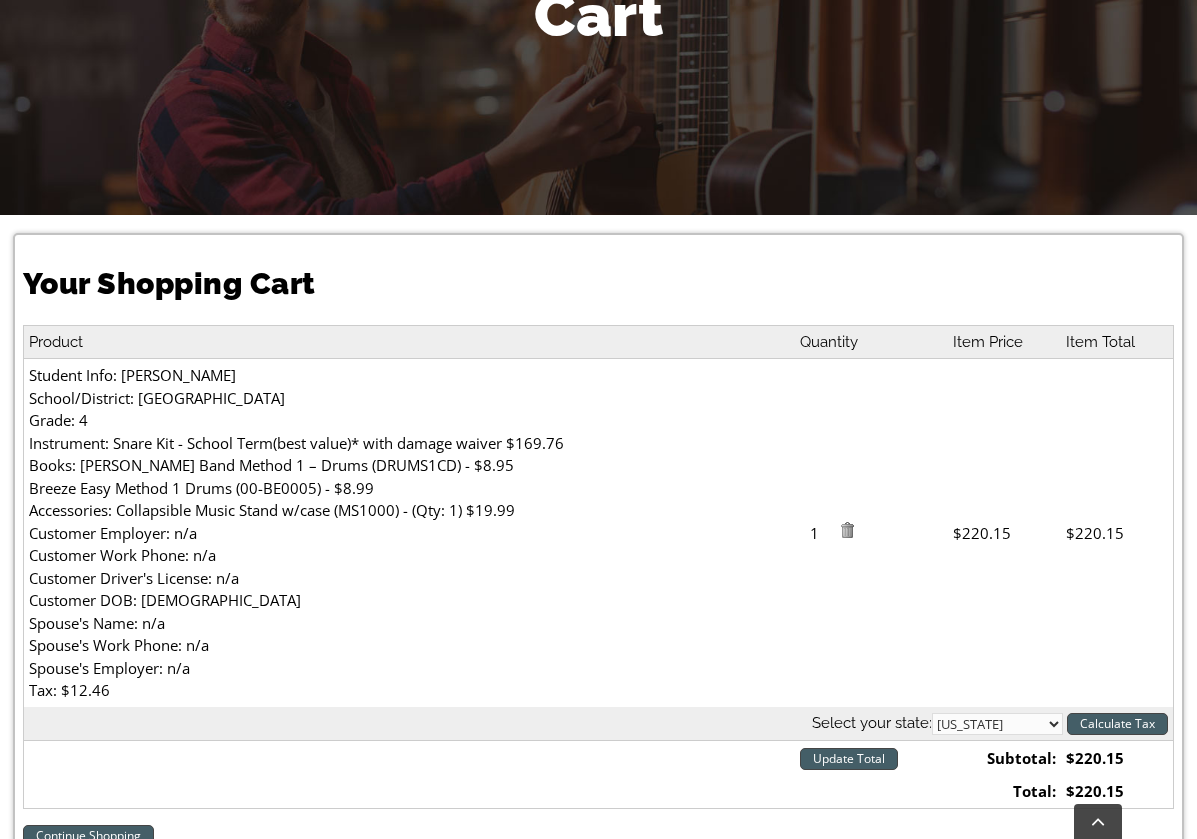 scroll, scrollTop: 323, scrollLeft: 0, axis: vertical 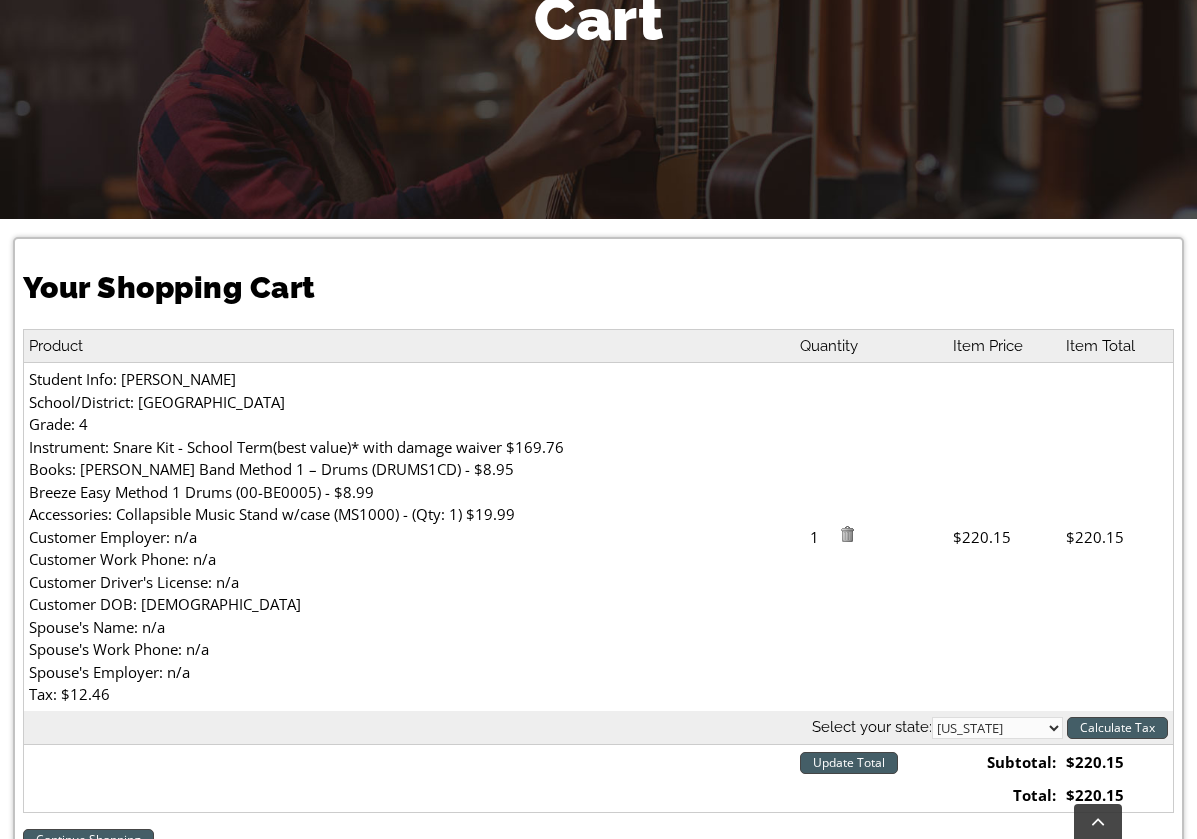 click at bounding box center (847, 534) 